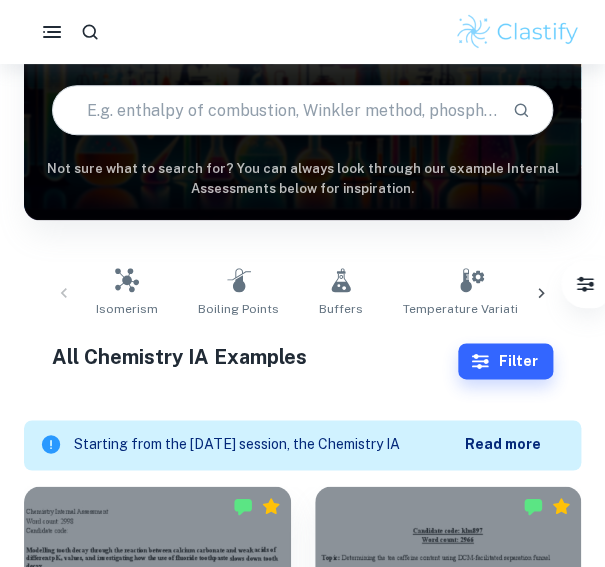 scroll, scrollTop: 0, scrollLeft: 0, axis: both 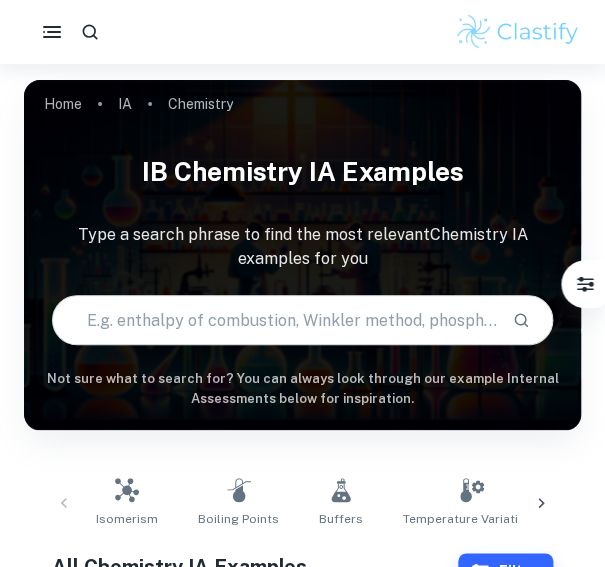 click at bounding box center [274, 320] 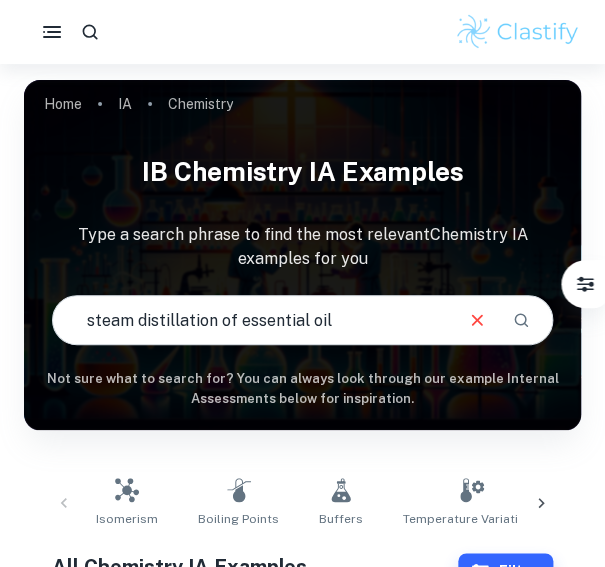 type on "steam distillation of essential oil" 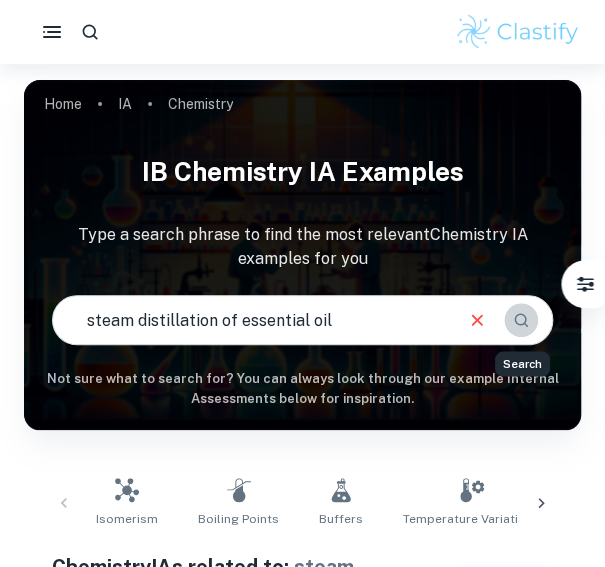 click 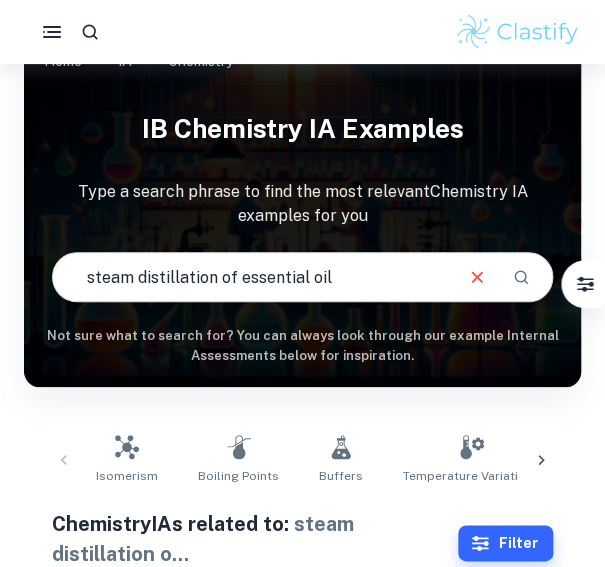 scroll, scrollTop: 0, scrollLeft: 0, axis: both 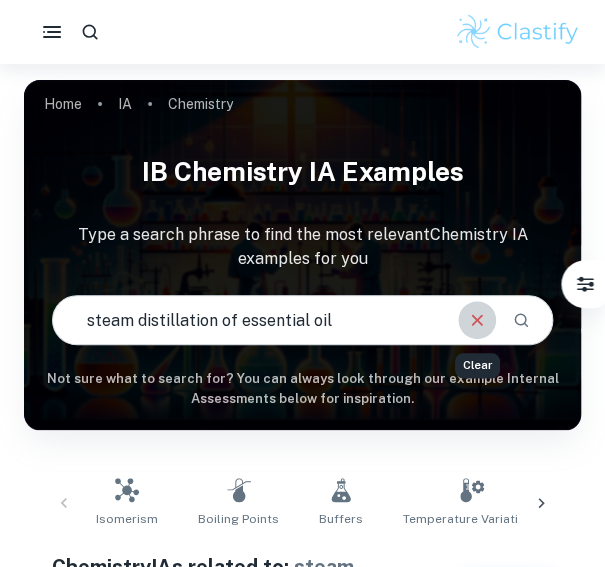 click 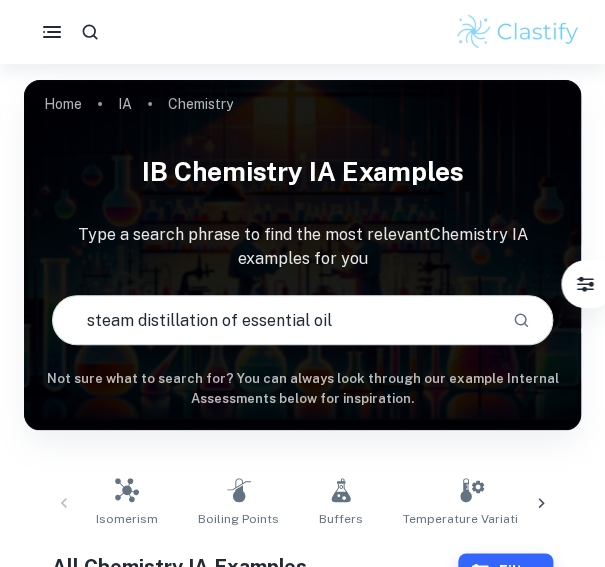 click on "steam distillation of essential oil" at bounding box center [274, 320] 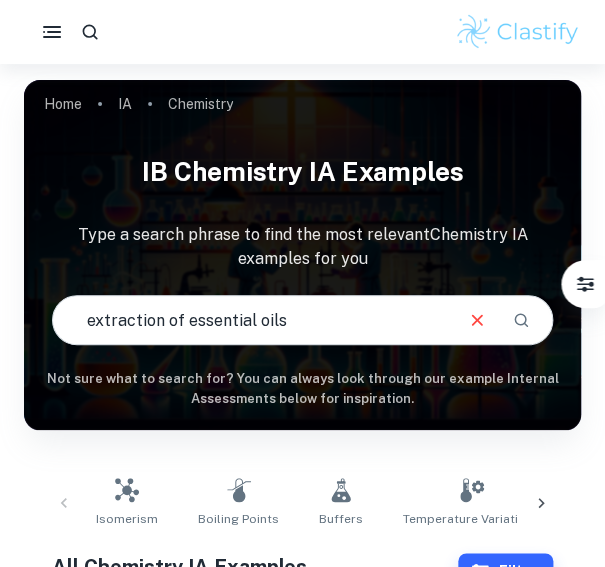 type on "extraction of essential oils" 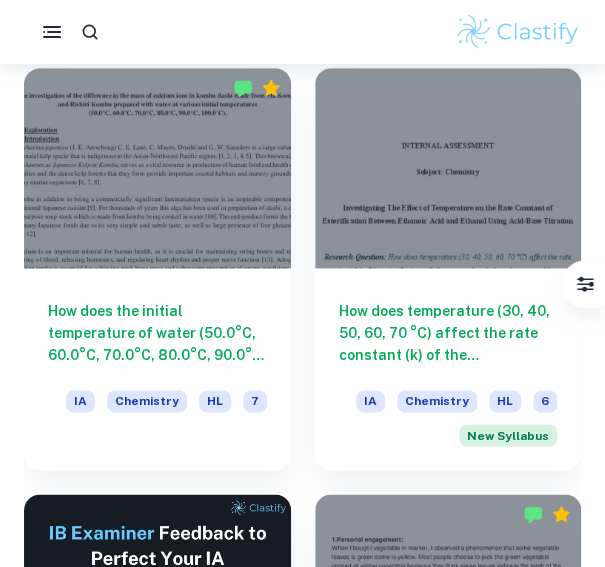 scroll, scrollTop: 20147, scrollLeft: 0, axis: vertical 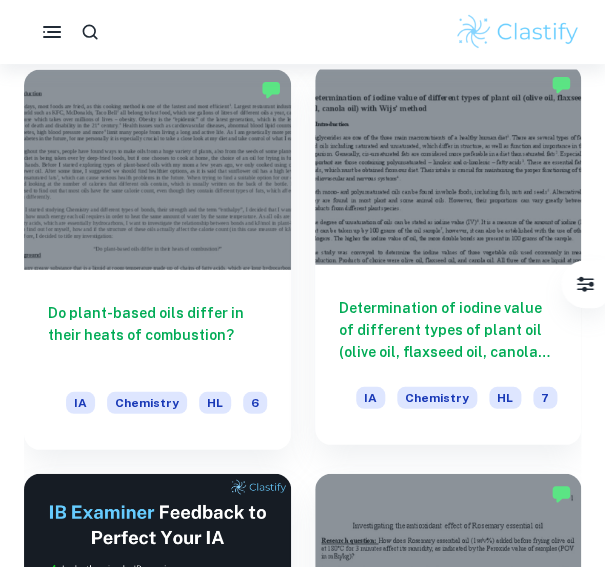 click at bounding box center [448, 164] 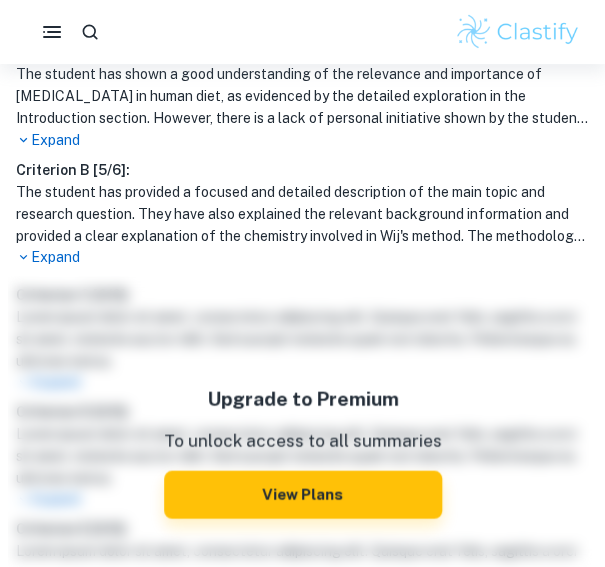scroll, scrollTop: 0, scrollLeft: 0, axis: both 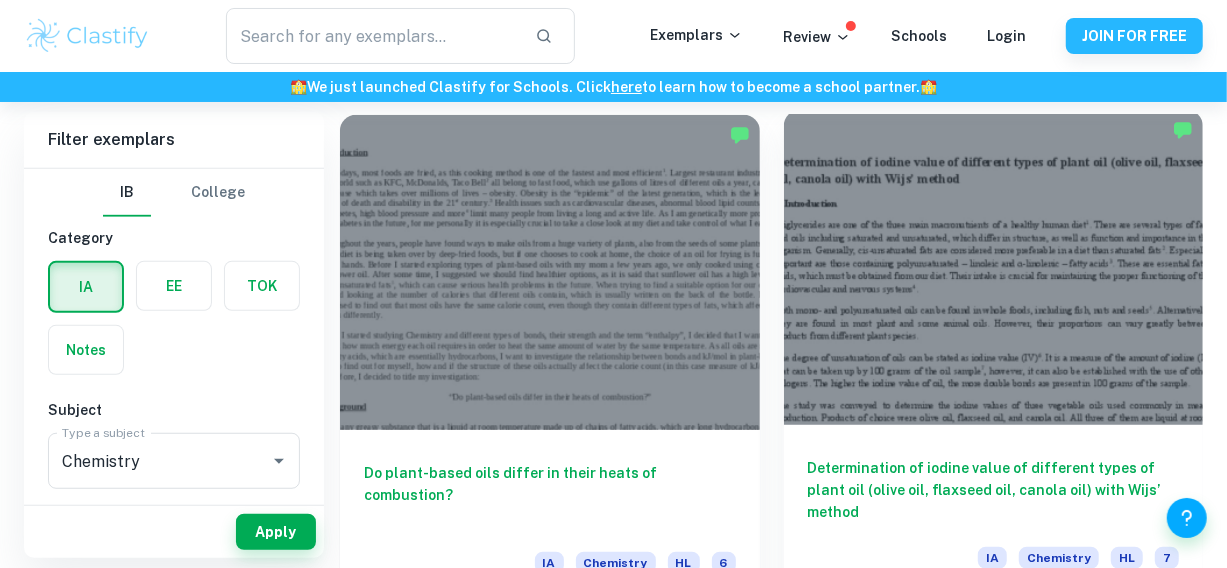 click at bounding box center (994, 267) 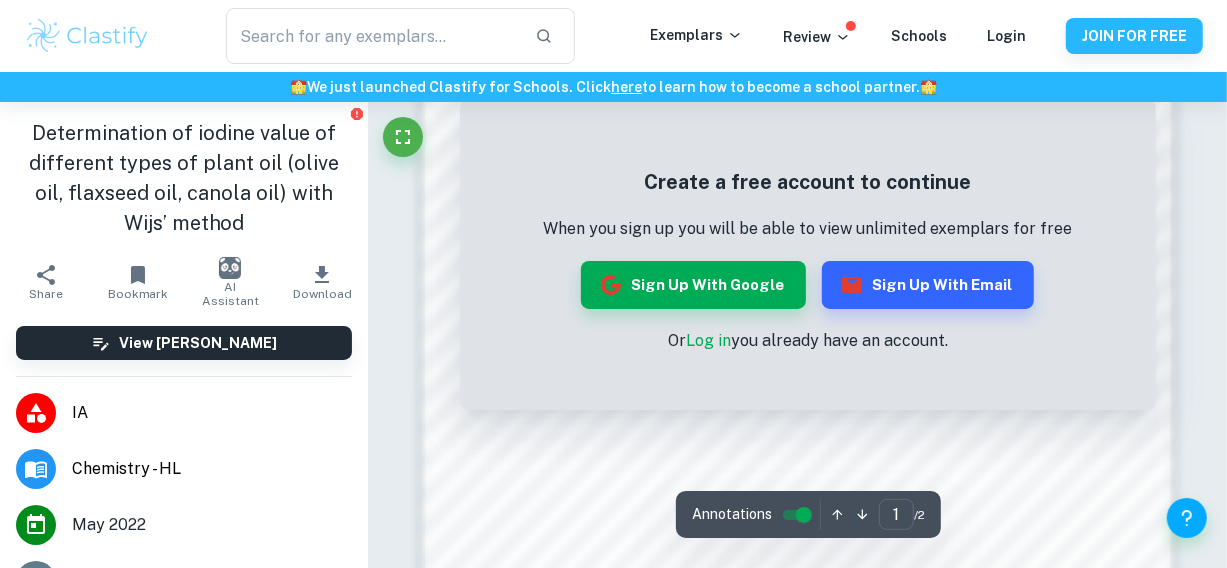 scroll, scrollTop: 1208, scrollLeft: 0, axis: vertical 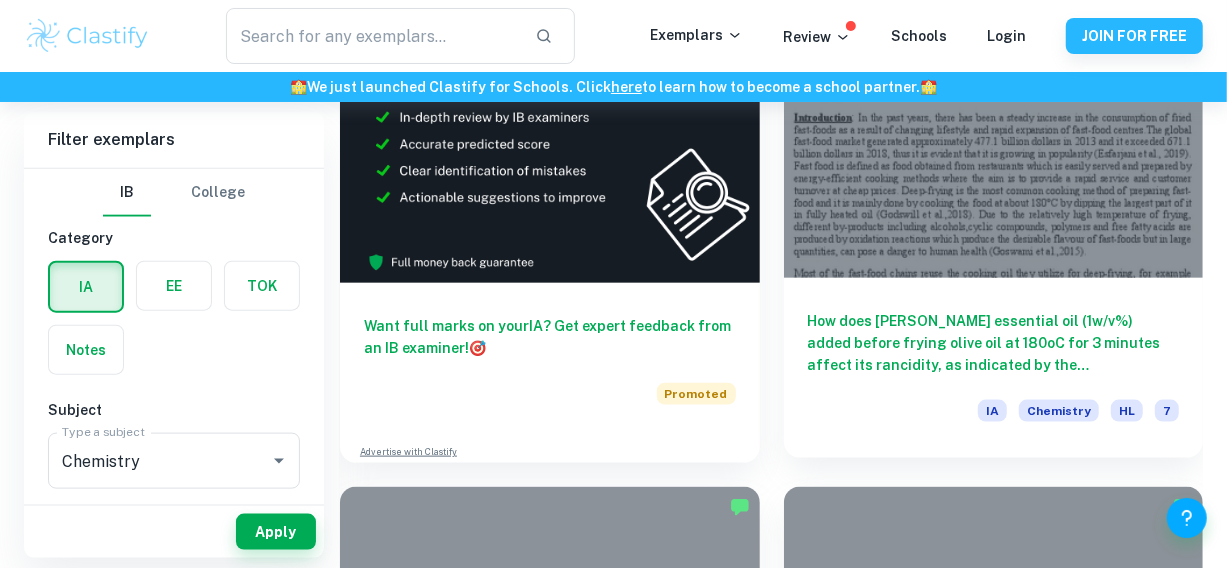 click at bounding box center (994, 121) 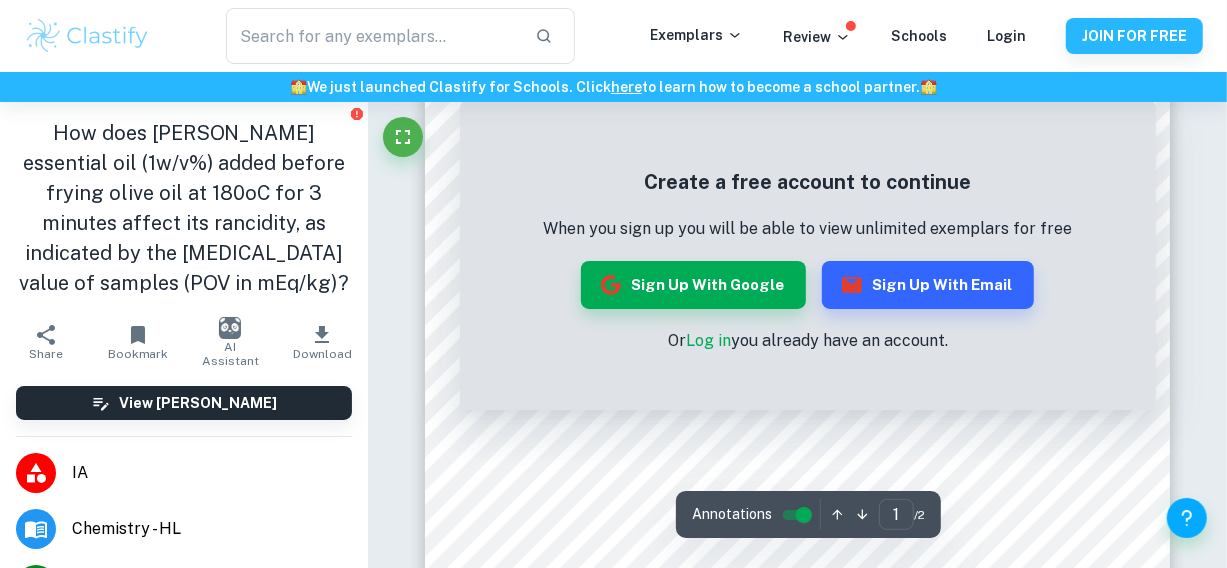 scroll, scrollTop: 179, scrollLeft: 0, axis: vertical 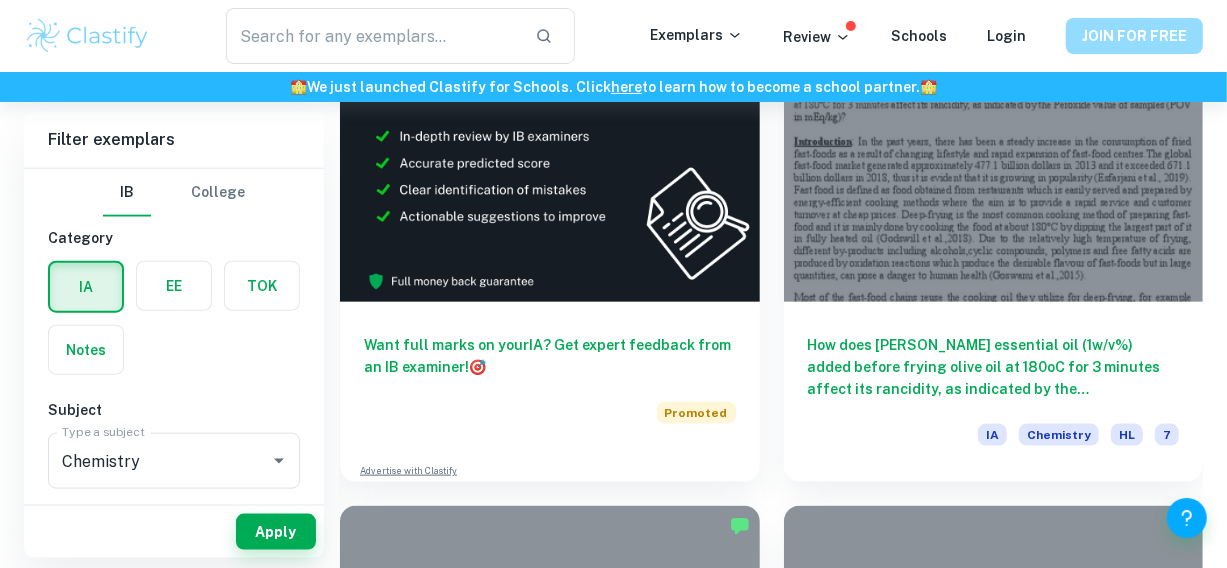 click on "JOIN FOR FREE" at bounding box center [1134, 36] 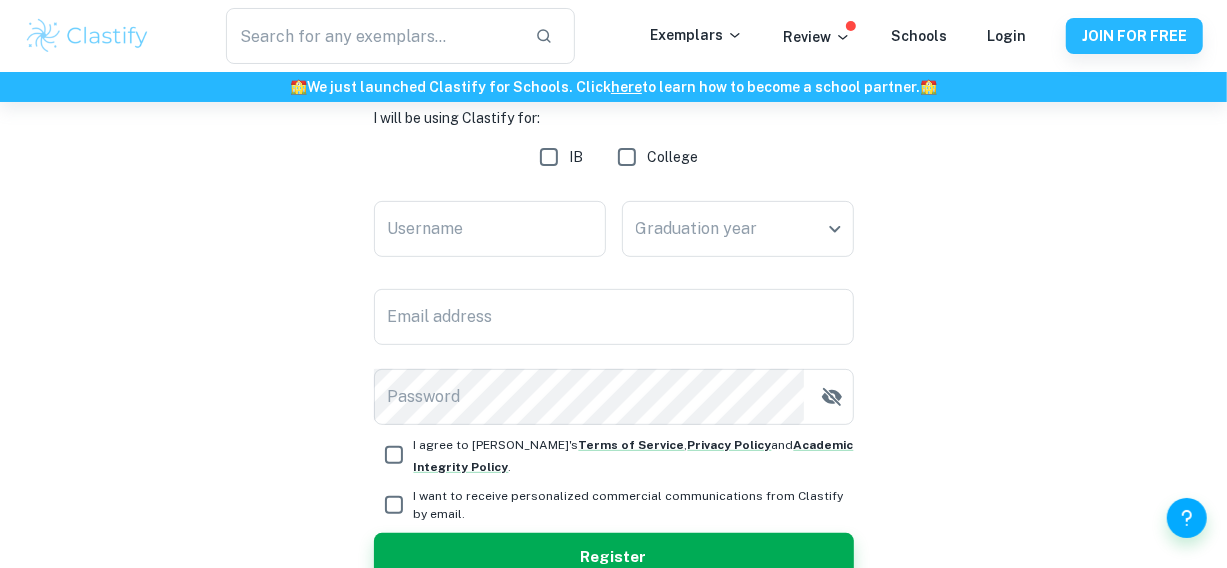 scroll, scrollTop: 318, scrollLeft: 0, axis: vertical 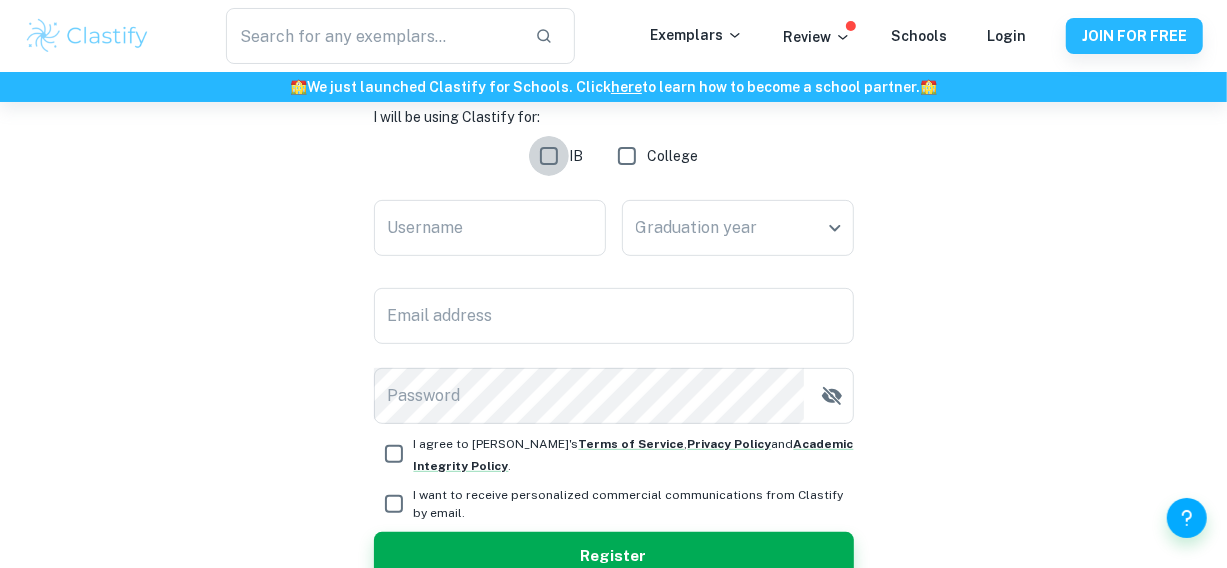 click on "IB" at bounding box center [549, 156] 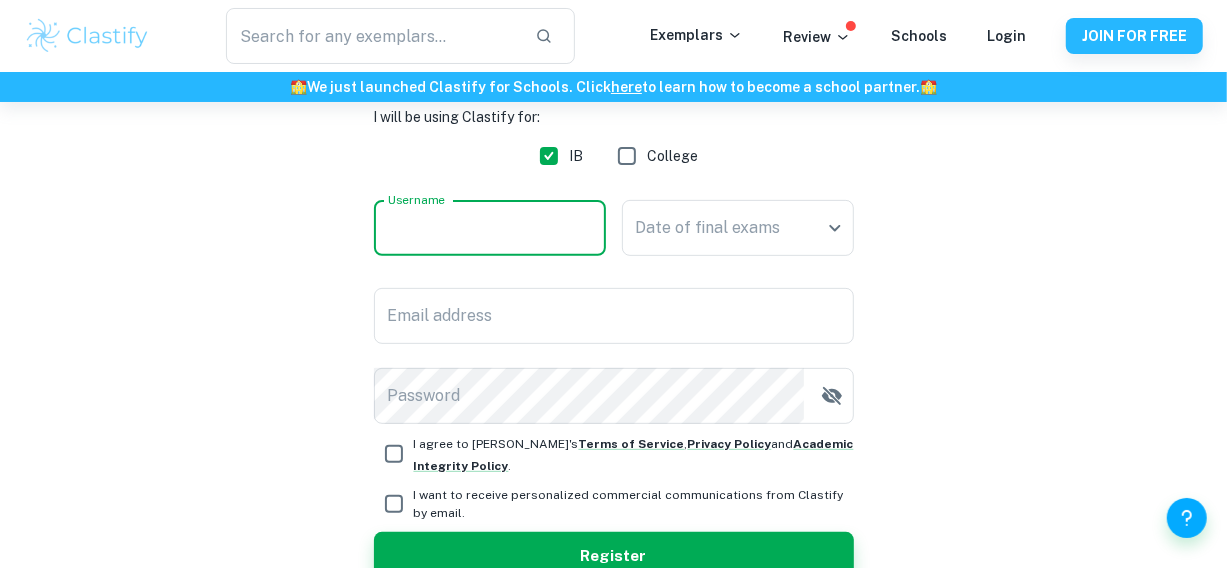 click on "Username" at bounding box center (490, 228) 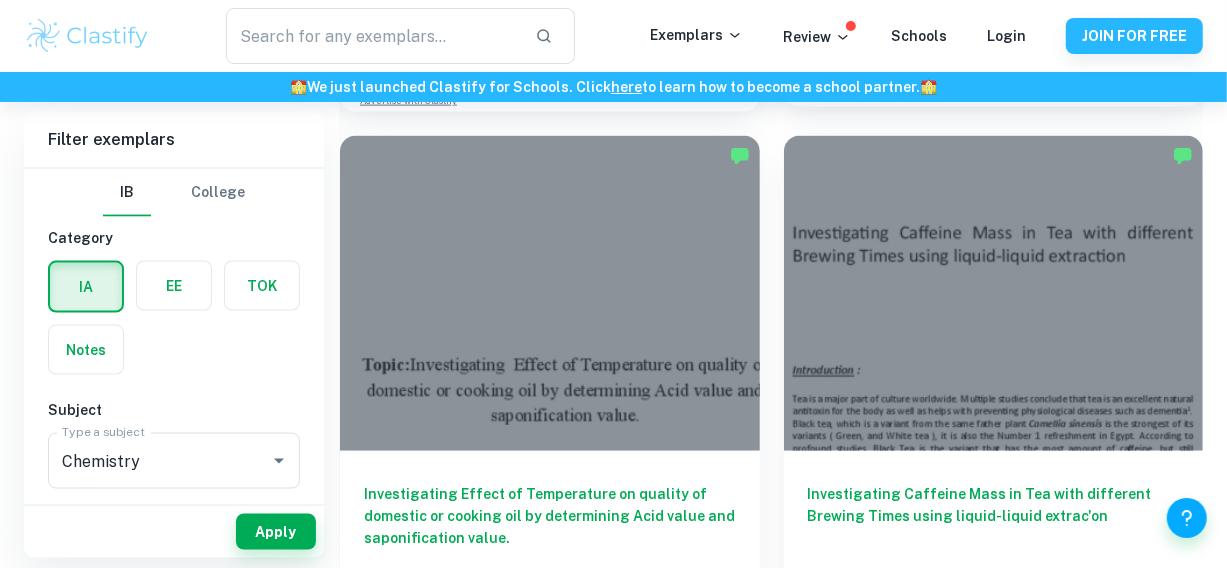 scroll, scrollTop: 1654, scrollLeft: 0, axis: vertical 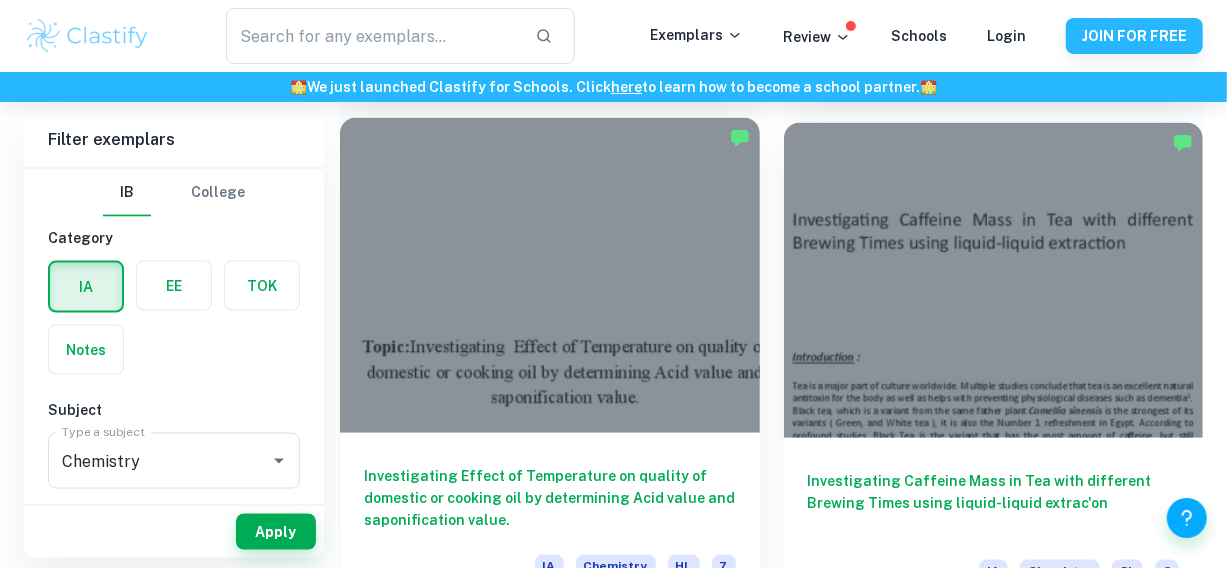 click at bounding box center [550, 275] 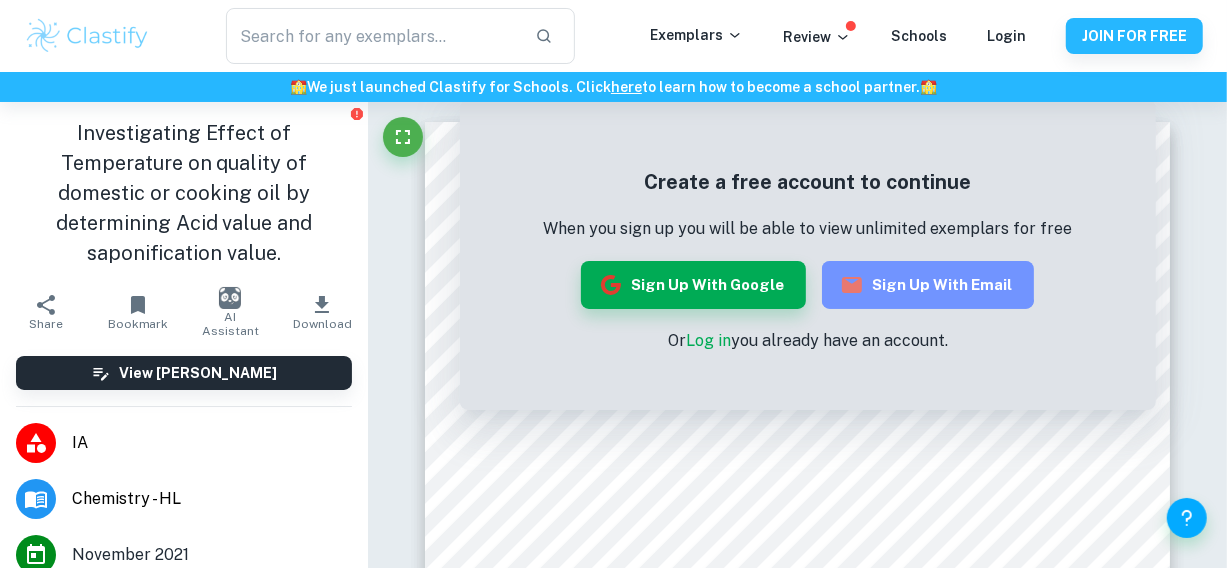 click on "Sign up with Email" at bounding box center [928, 285] 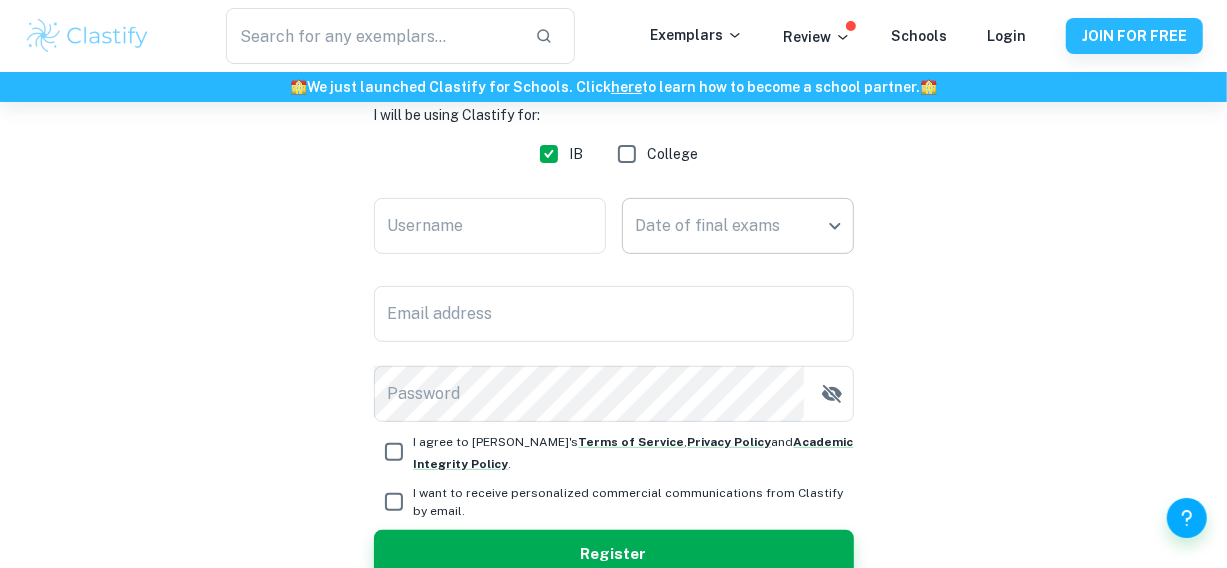 scroll, scrollTop: 321, scrollLeft: 0, axis: vertical 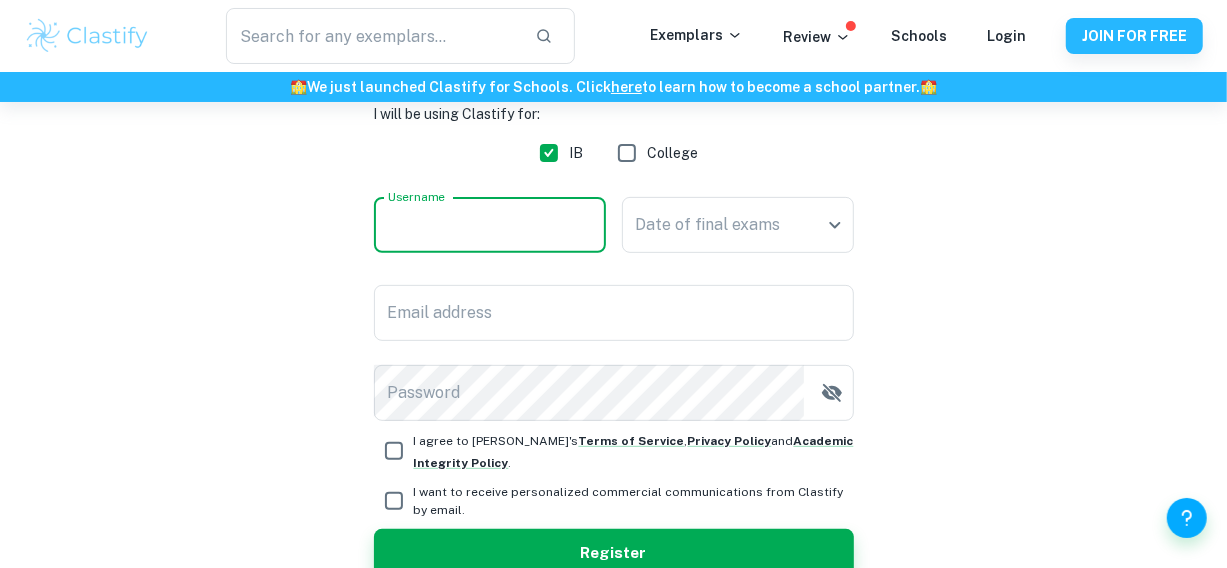 click on "Username" at bounding box center (490, 225) 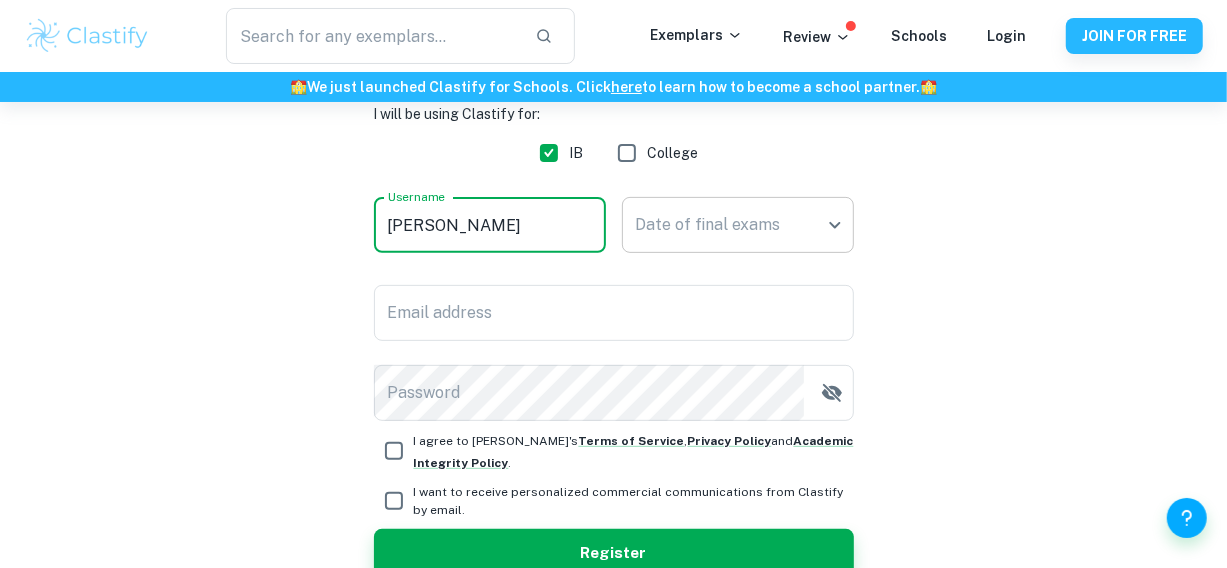 type on "roopa" 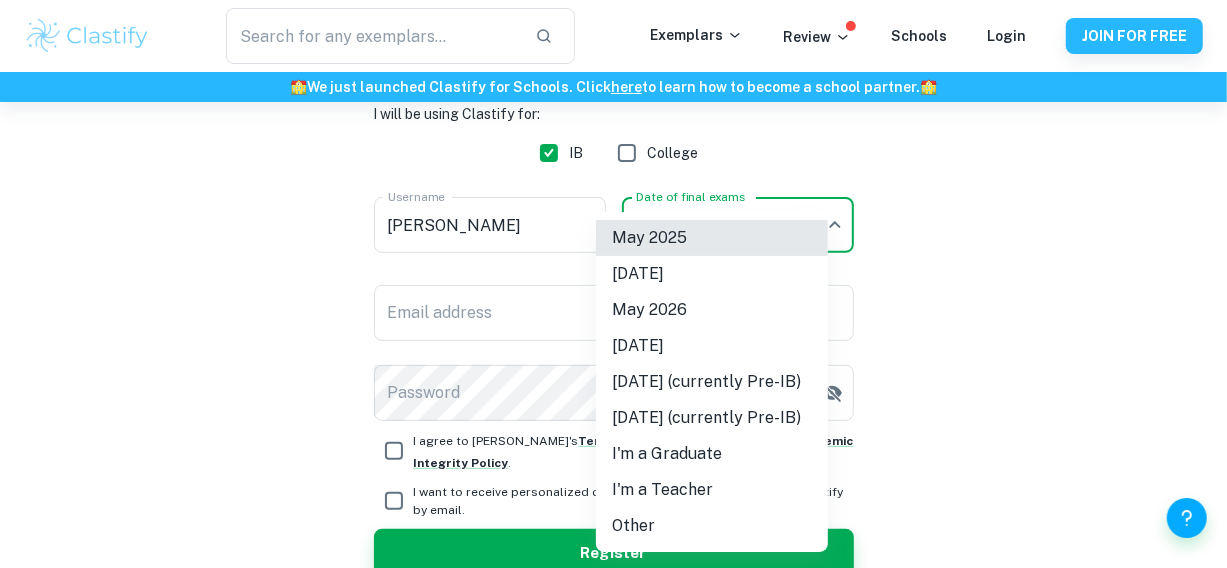 click on "We value your privacy We use cookies to enhance your browsing experience, serve personalised ads or content, and analyse our traffic. By clicking "Accept All", you consent to our use of cookies.   Cookie Policy Customise   Reject All   Accept All   Customise Consent Preferences   We use cookies to help you navigate efficiently and perform certain functions. You will find detailed information about all cookies under each consent category below. The cookies that are categorised as "Necessary" are stored on your browser as they are essential for enabling the basic functionalities of the site. ...  Show more For more information on how Google's third-party cookies operate and handle your data, see:   Google Privacy Policy Necessary Always Active Necessary cookies are required to enable the basic features of this site, such as providing secure log-in or adjusting your consent preferences. These cookies do not store any personally identifiable data. Functional Analytics Performance Advertisement Uncategorised" at bounding box center [613, 65] 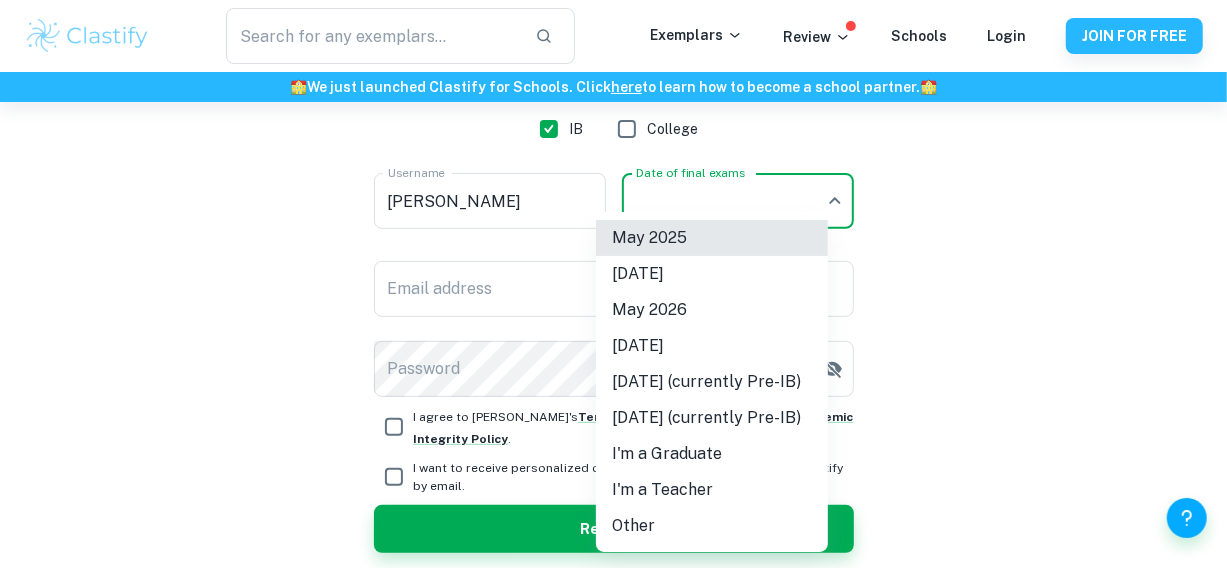 scroll, scrollTop: 376, scrollLeft: 0, axis: vertical 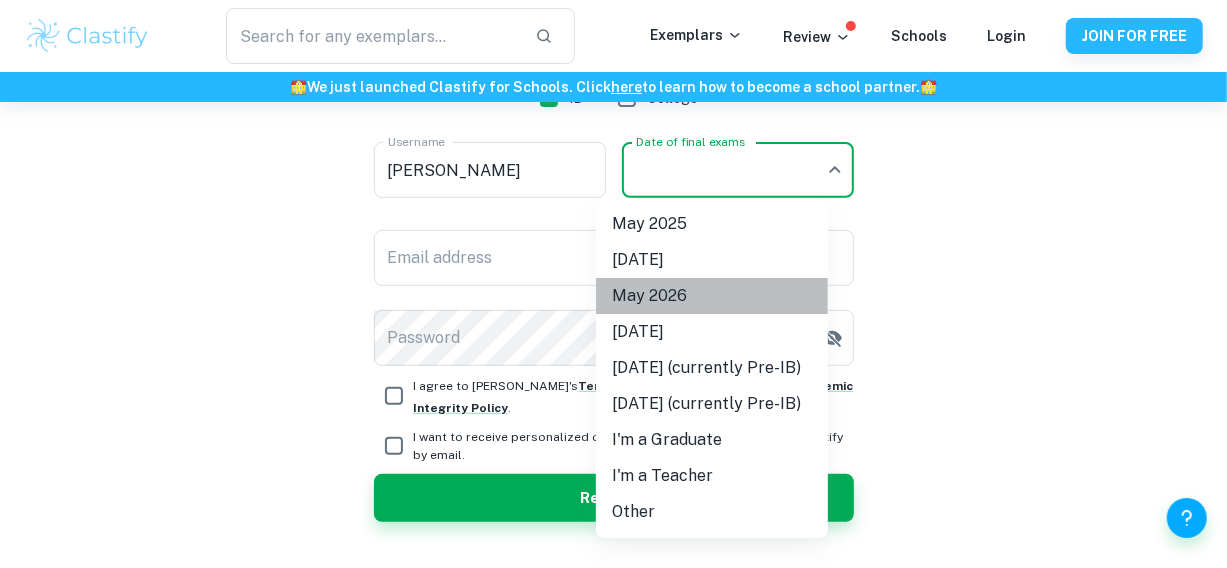 click on "May 2026" at bounding box center [712, 296] 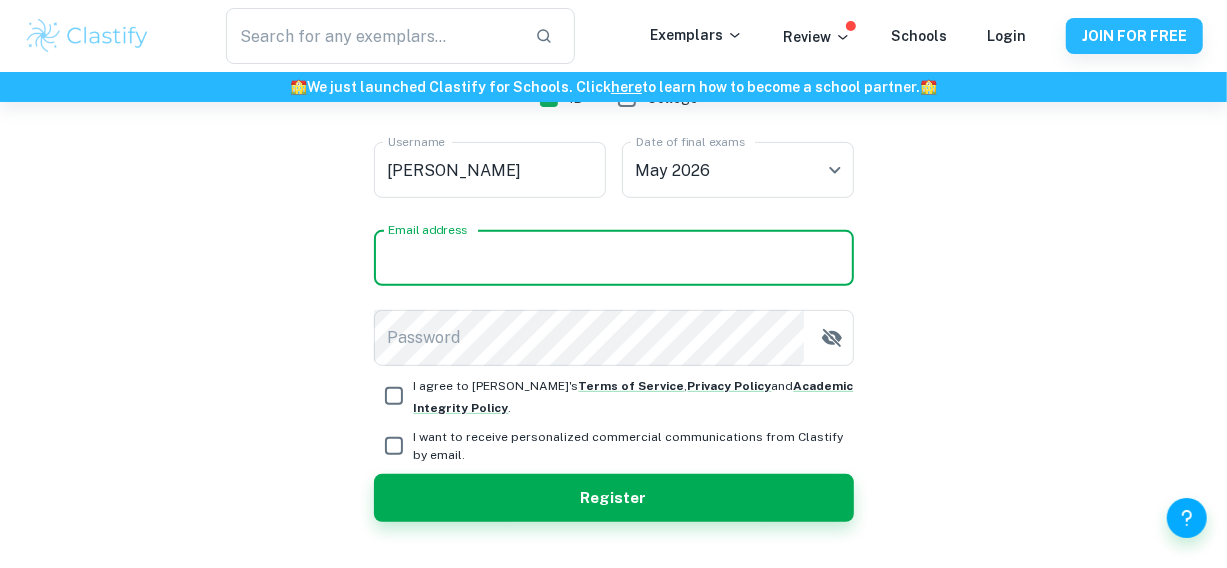 click on "Email address" at bounding box center (614, 258) 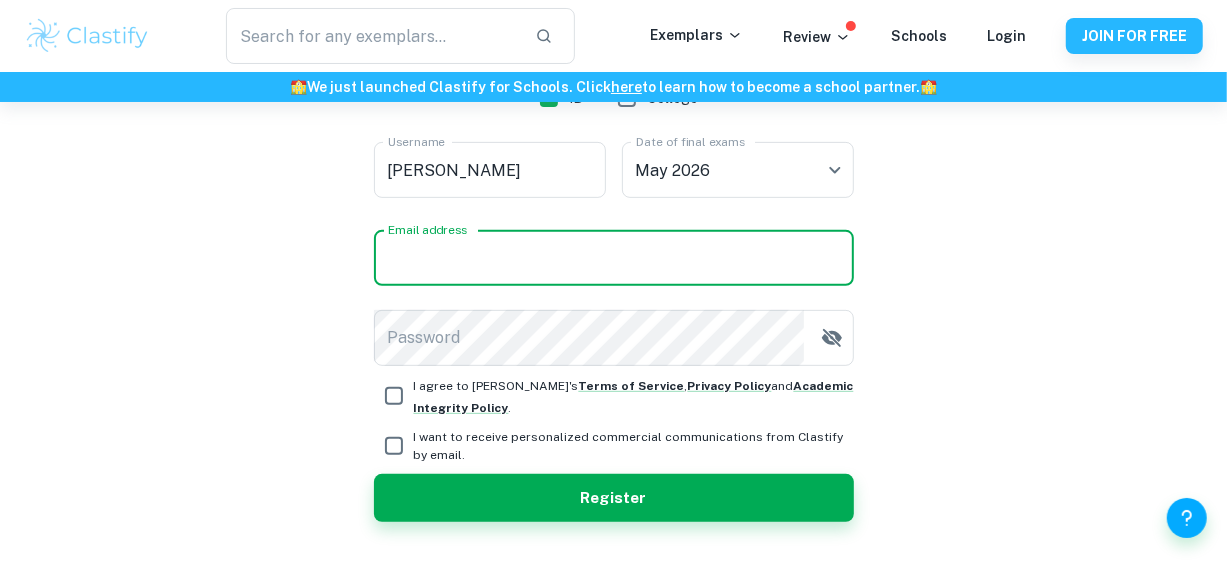 type on "roopa204@cjcib.in" 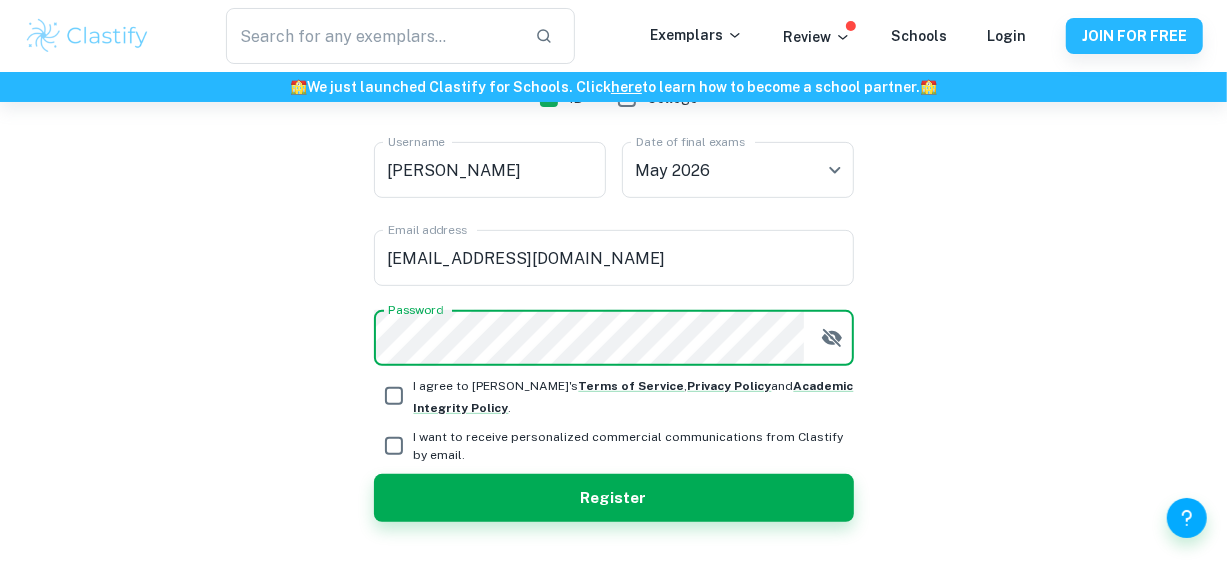 click on "Register" at bounding box center [614, 498] 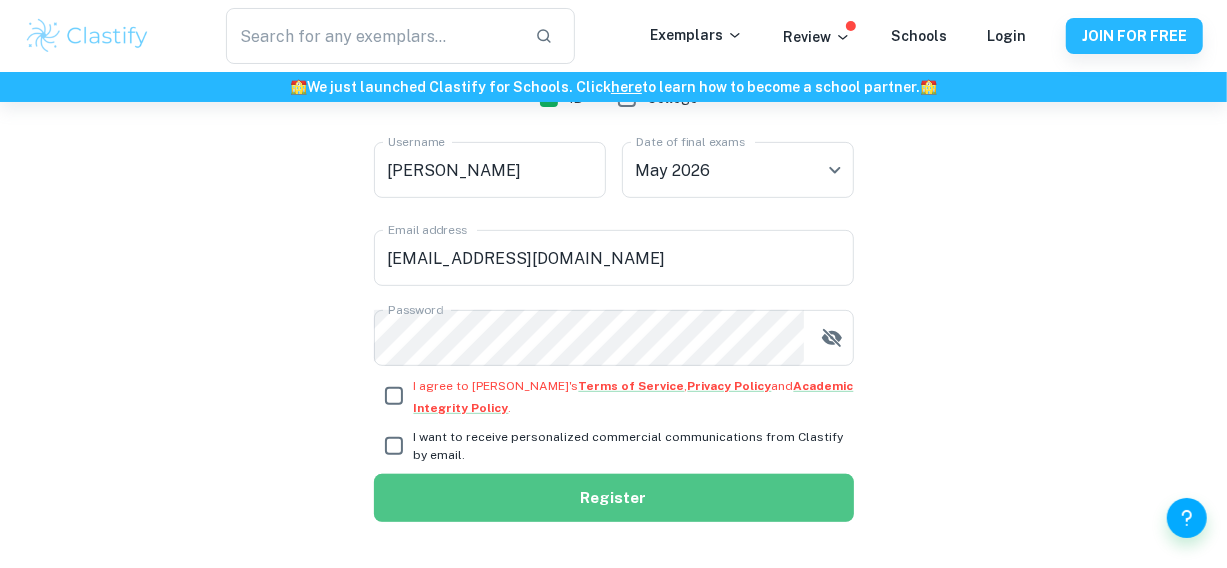 click on "Register" at bounding box center [614, 498] 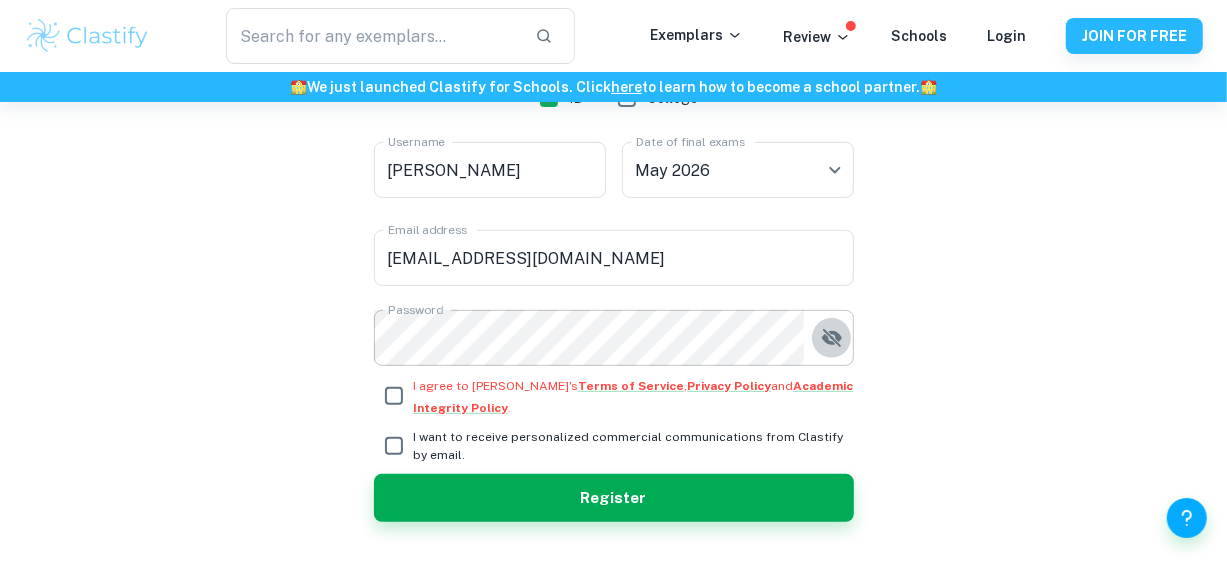 click 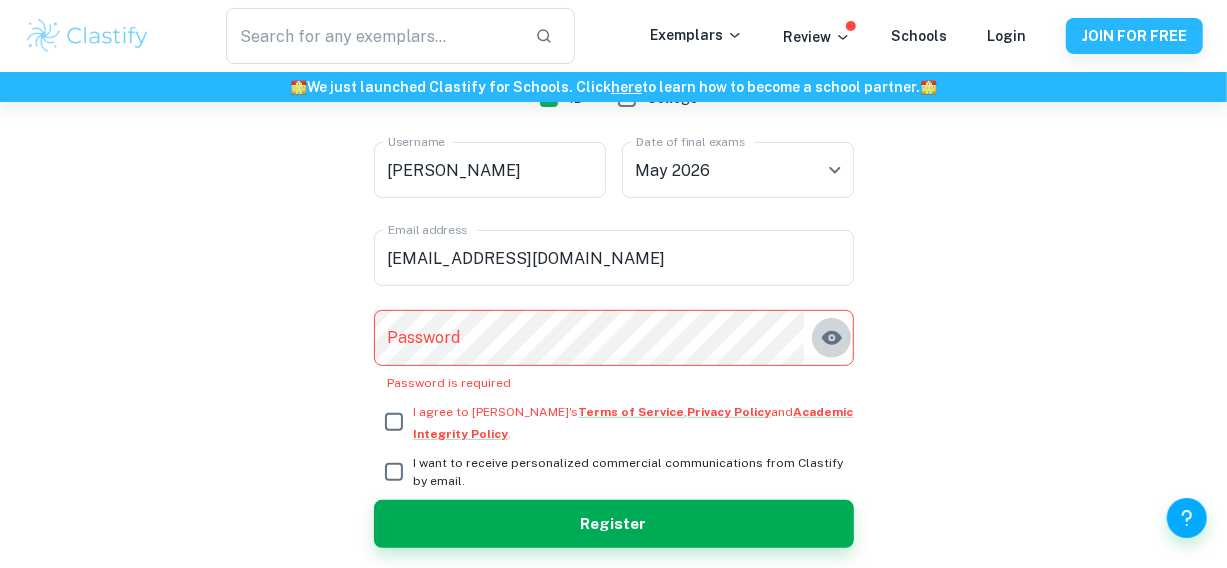 click at bounding box center [832, 338] 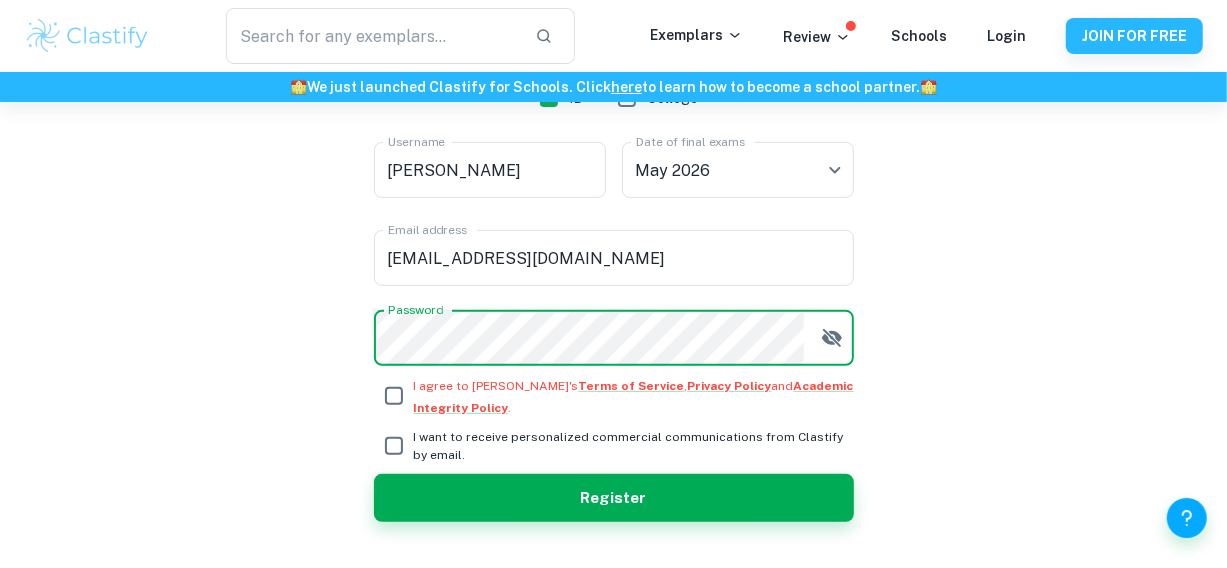 click on "I agree to Clastify's  Terms of Service ,  Privacy Policy  and  Academic Integrity Policy ." at bounding box center (634, 397) 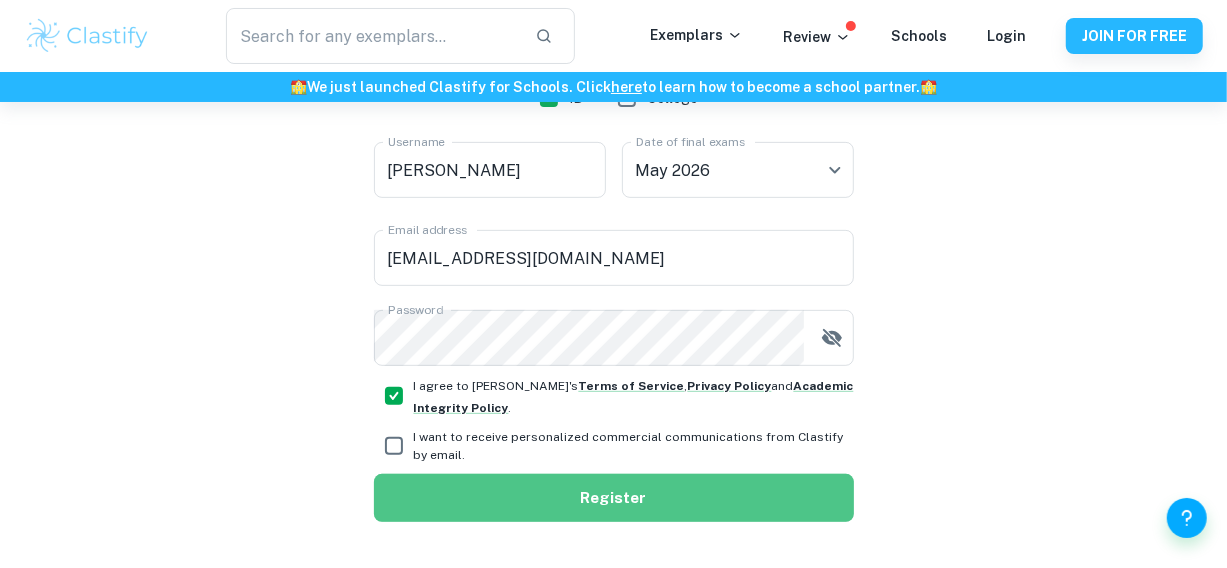 click on "Register" at bounding box center (614, 498) 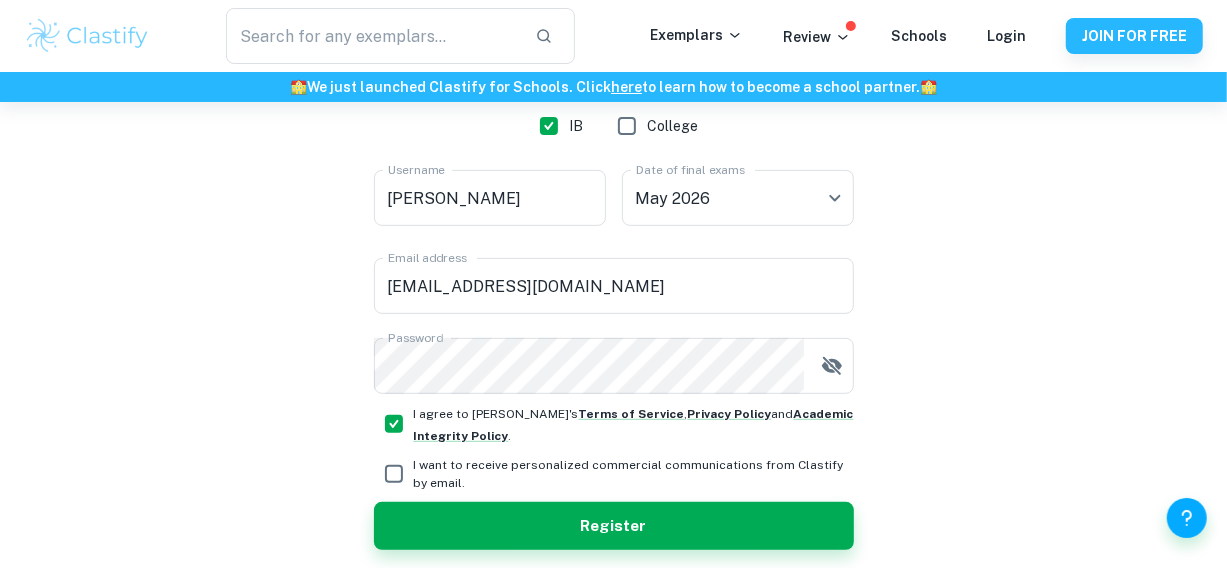 scroll, scrollTop: 428, scrollLeft: 0, axis: vertical 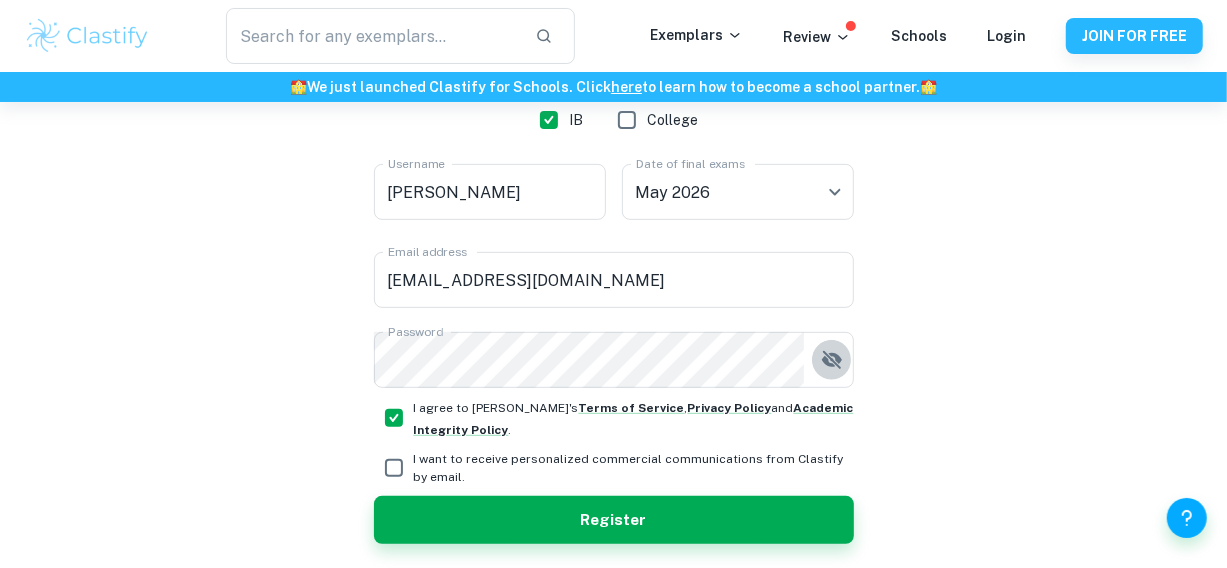 click 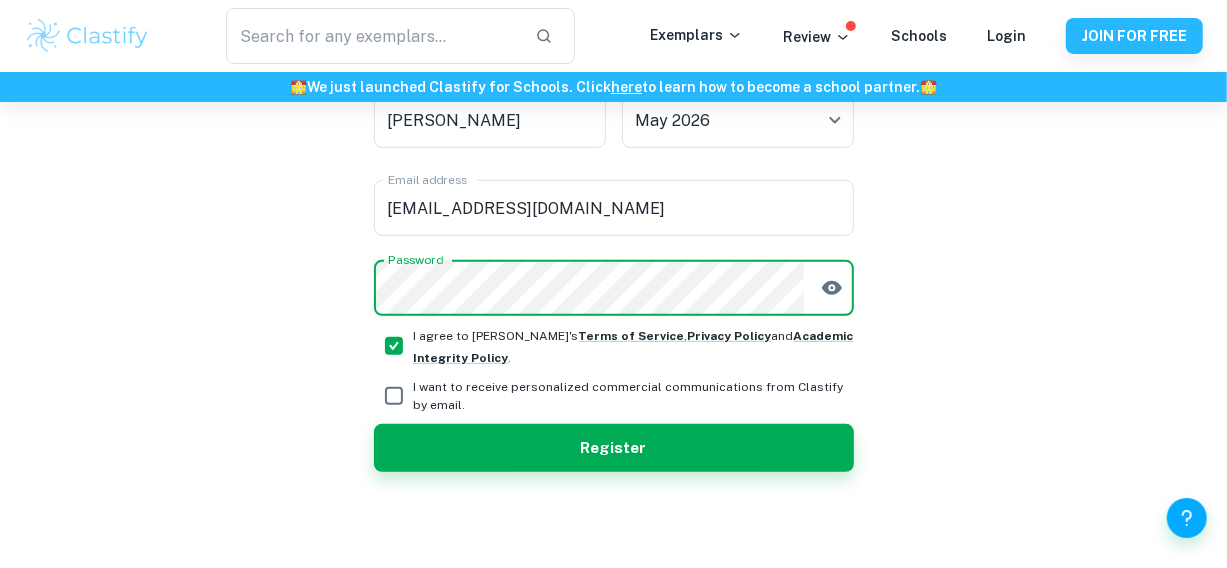 scroll, scrollTop: 425, scrollLeft: 0, axis: vertical 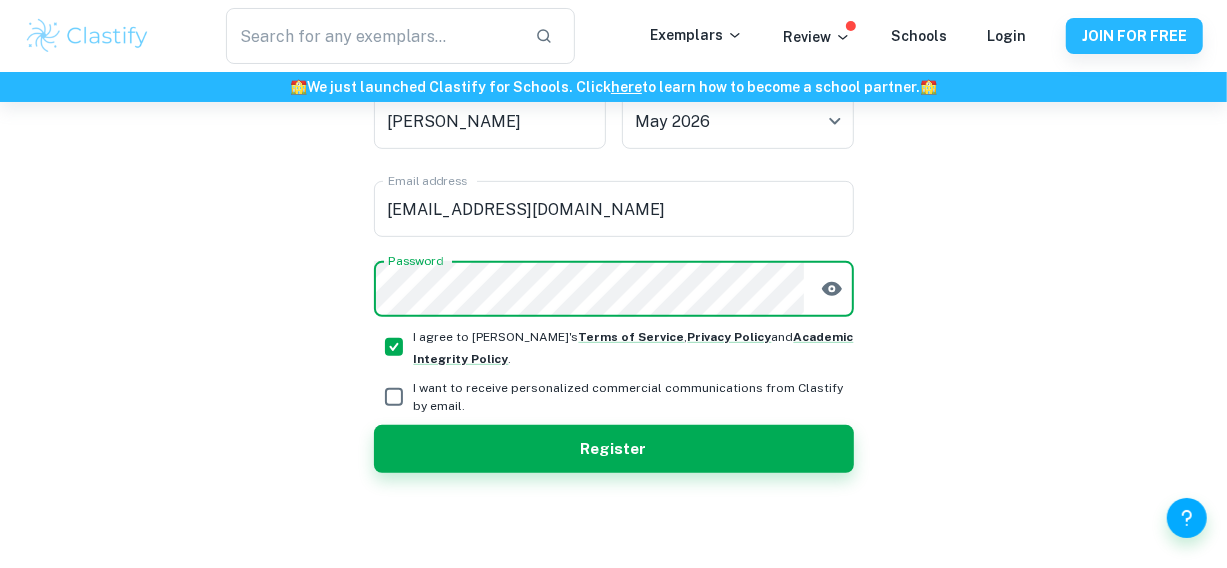 click 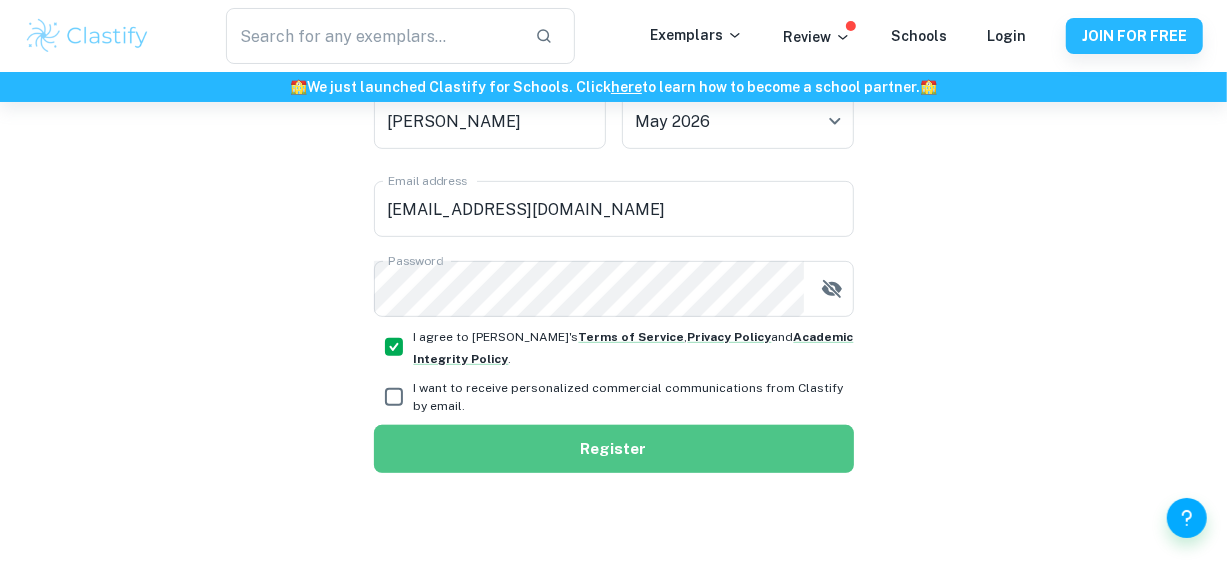 click on "Register" at bounding box center [614, 449] 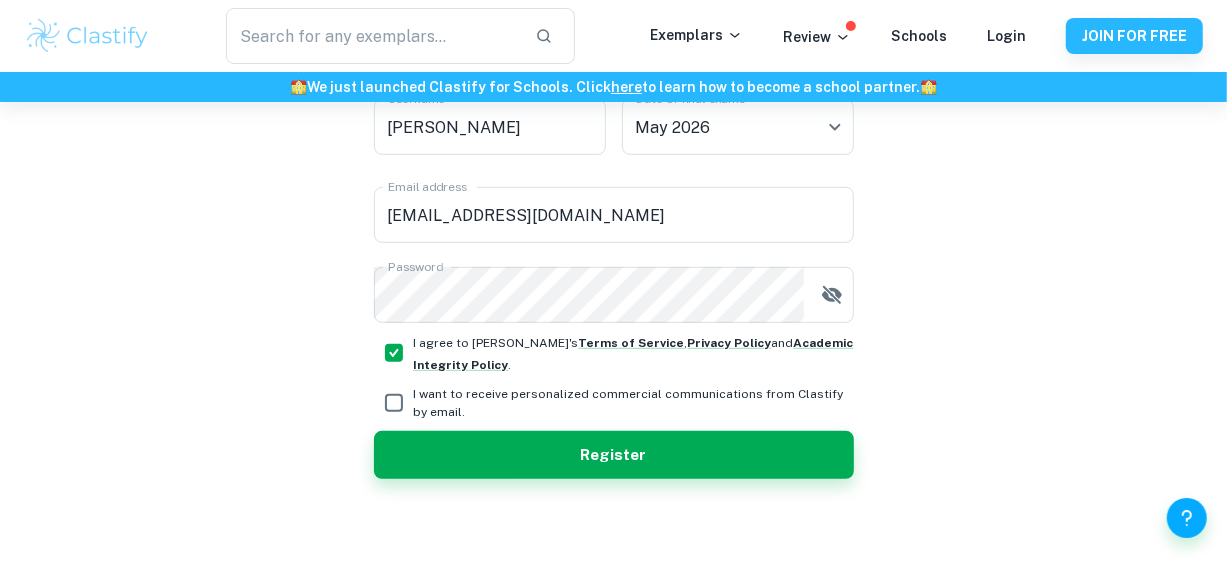 scroll, scrollTop: 495, scrollLeft: 0, axis: vertical 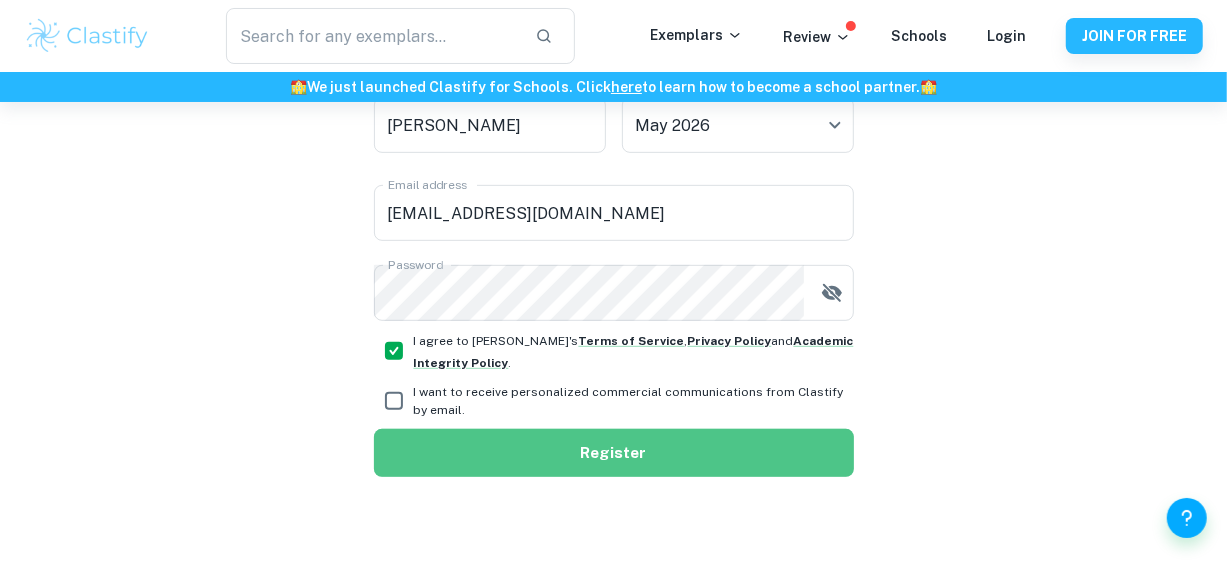 click on "Register" at bounding box center [614, 453] 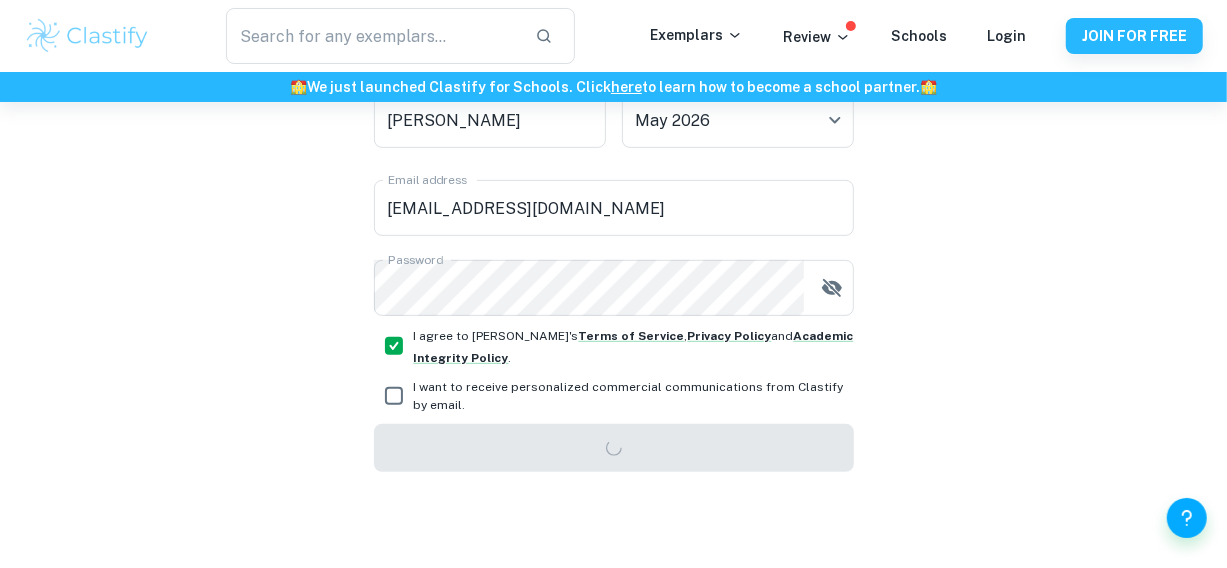 scroll, scrollTop: 425, scrollLeft: 0, axis: vertical 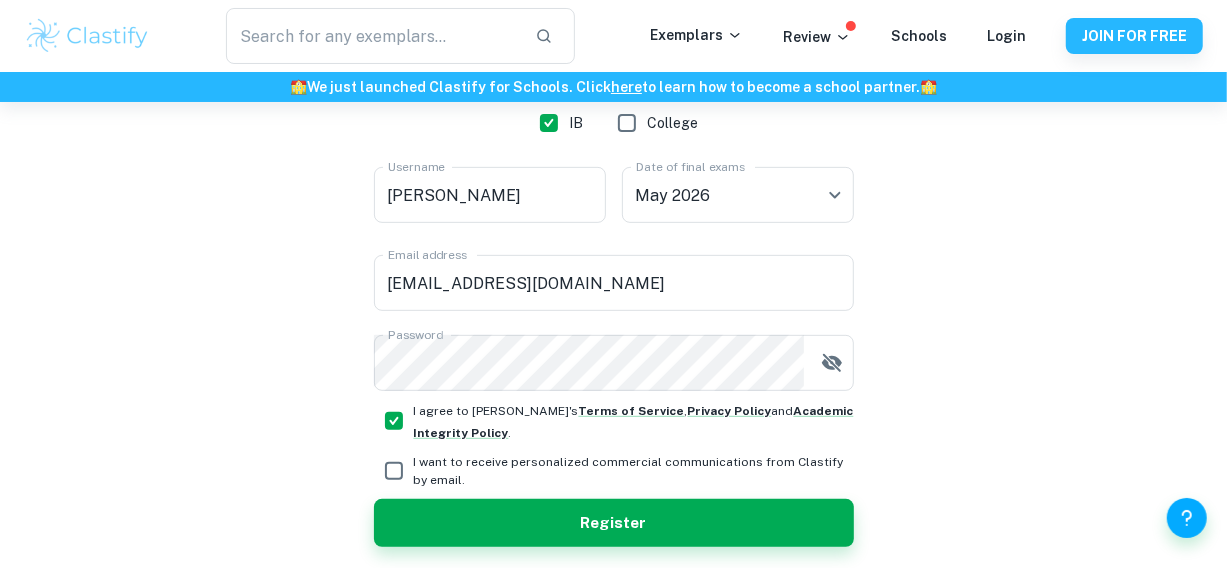 drag, startPoint x: 483, startPoint y: 488, endPoint x: 450, endPoint y: 468, distance: 38.587563 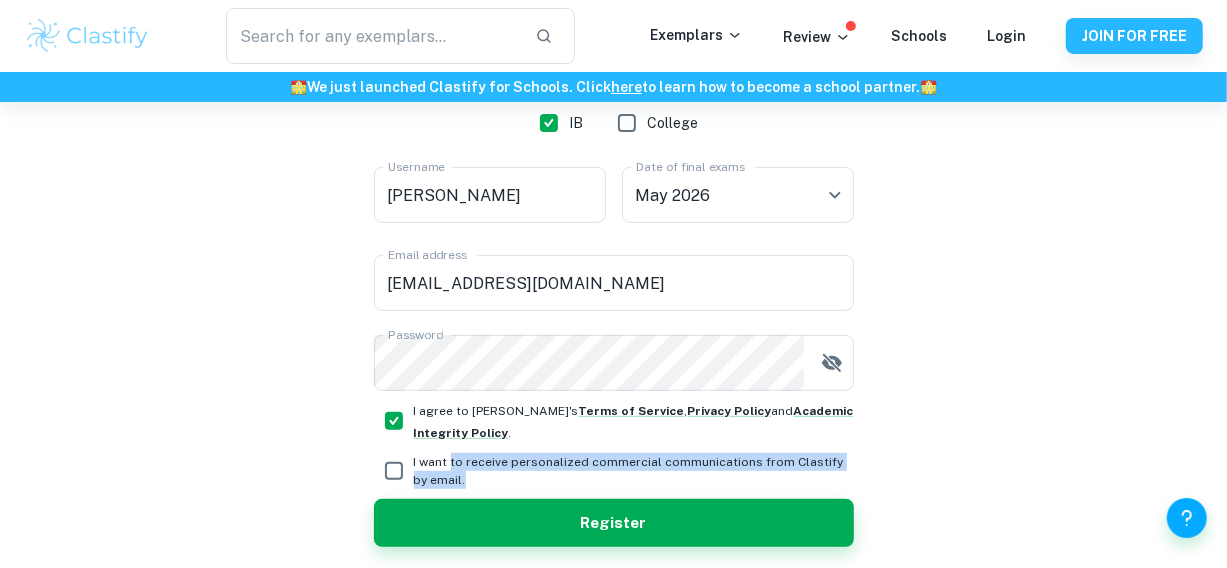 click on "I want to receive personalized commercial communications from Clastify by email." at bounding box center (634, 471) 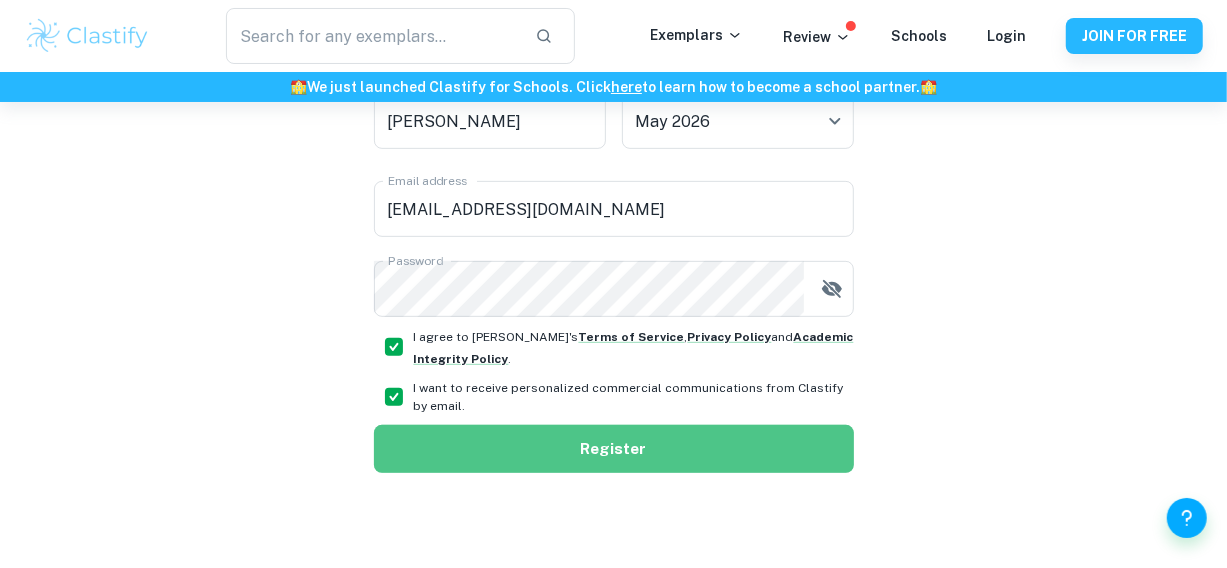 click on "Register" at bounding box center (614, 449) 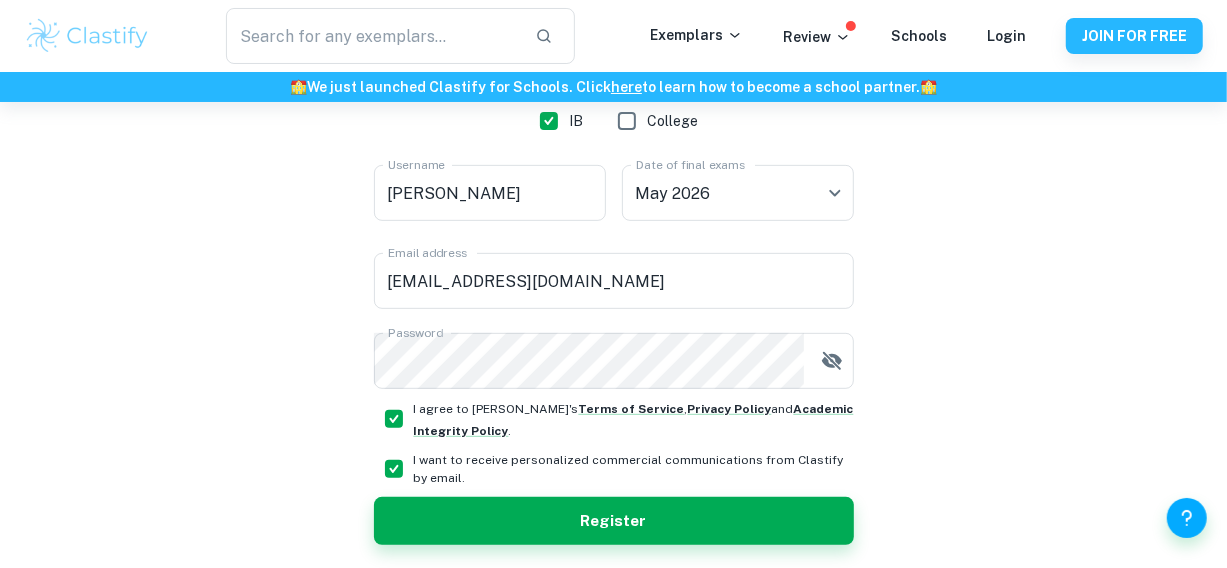 scroll, scrollTop: 428, scrollLeft: 0, axis: vertical 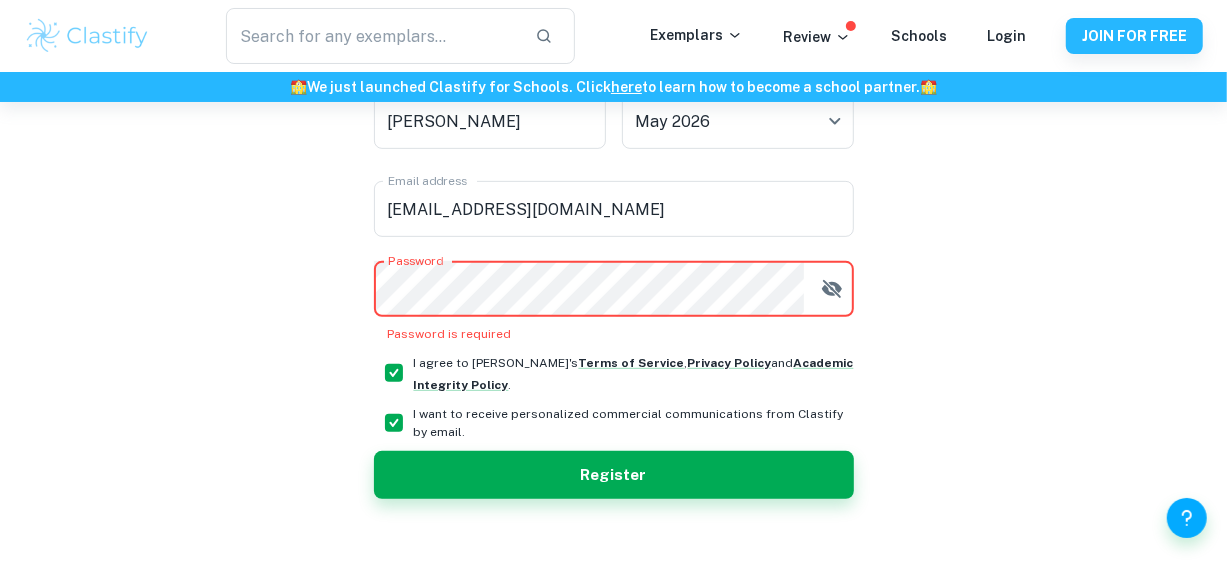 click on "Register" at bounding box center [614, 475] 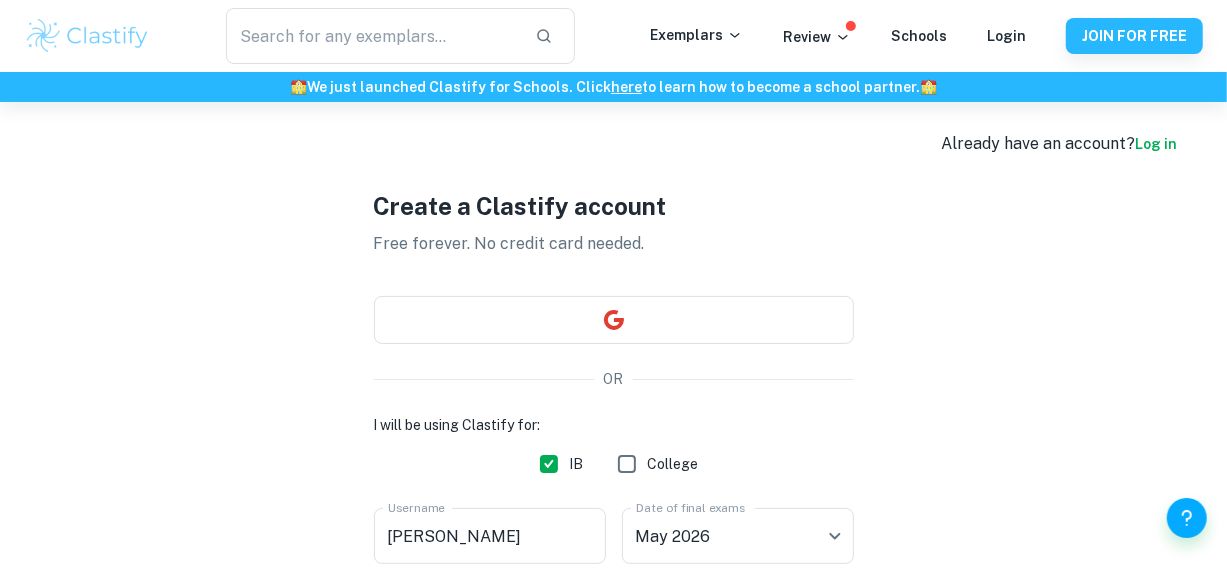 scroll, scrollTop: 0, scrollLeft: 0, axis: both 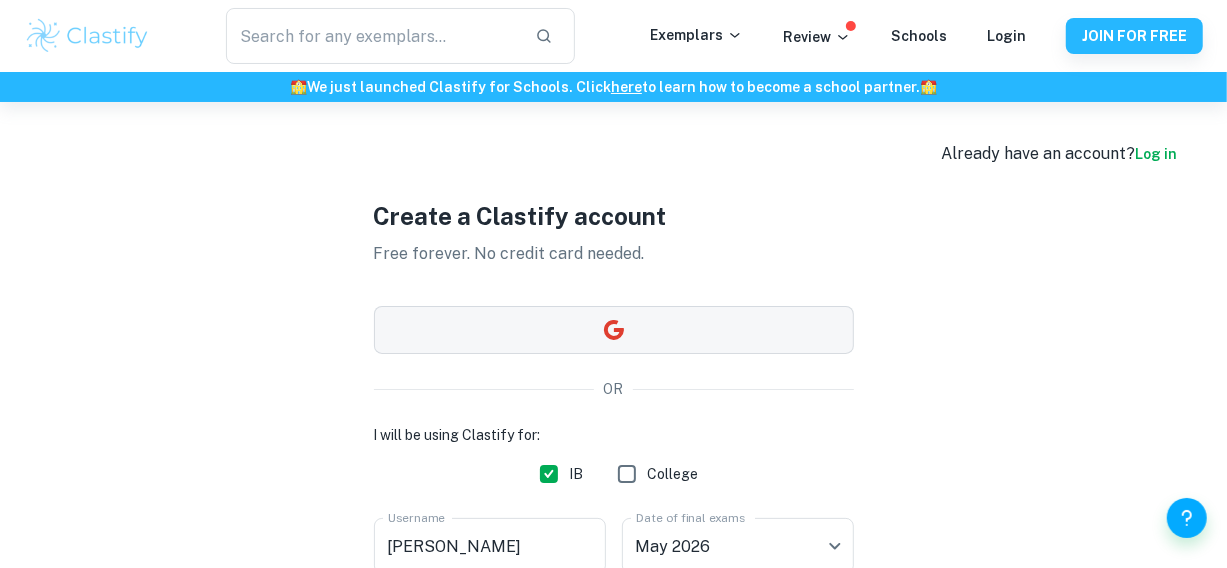 click at bounding box center [614, 330] 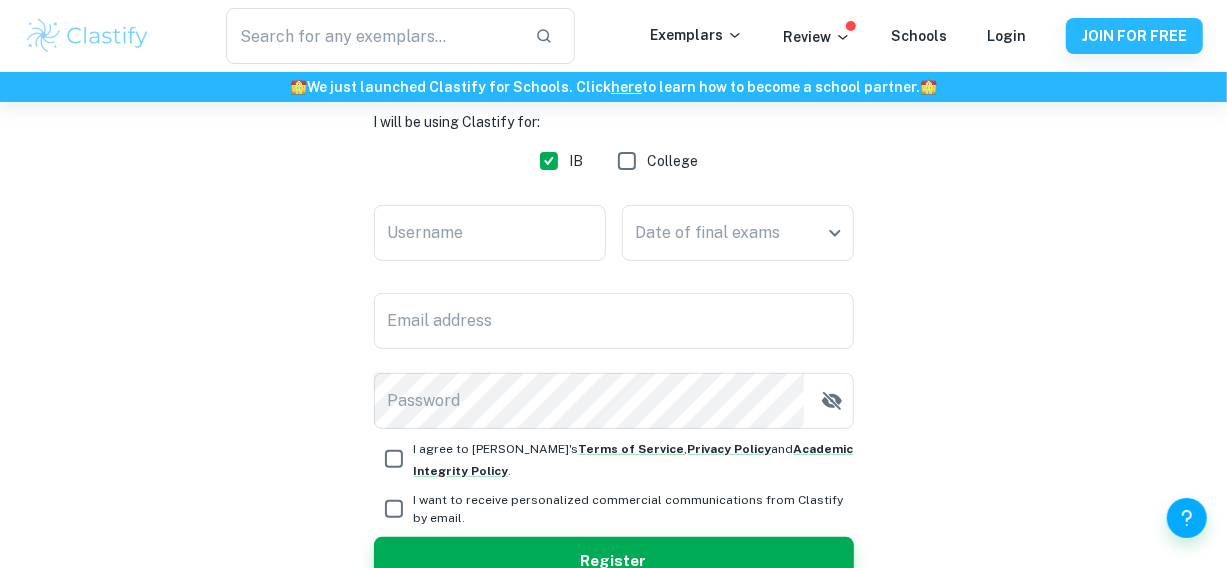 scroll, scrollTop: 307, scrollLeft: 0, axis: vertical 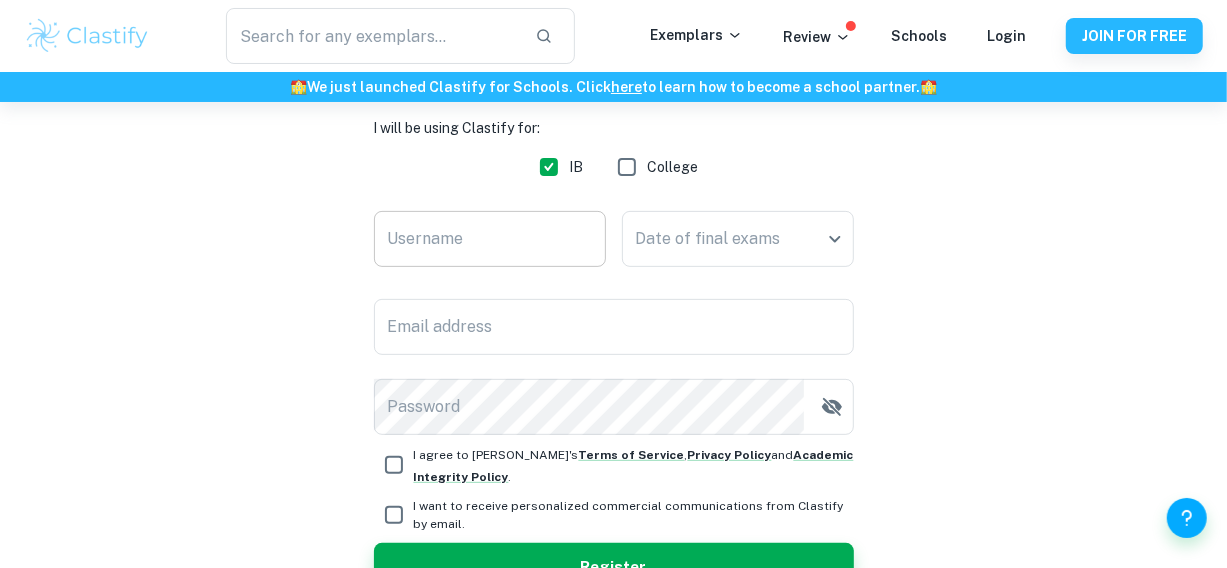 click on "Username" at bounding box center (490, 239) 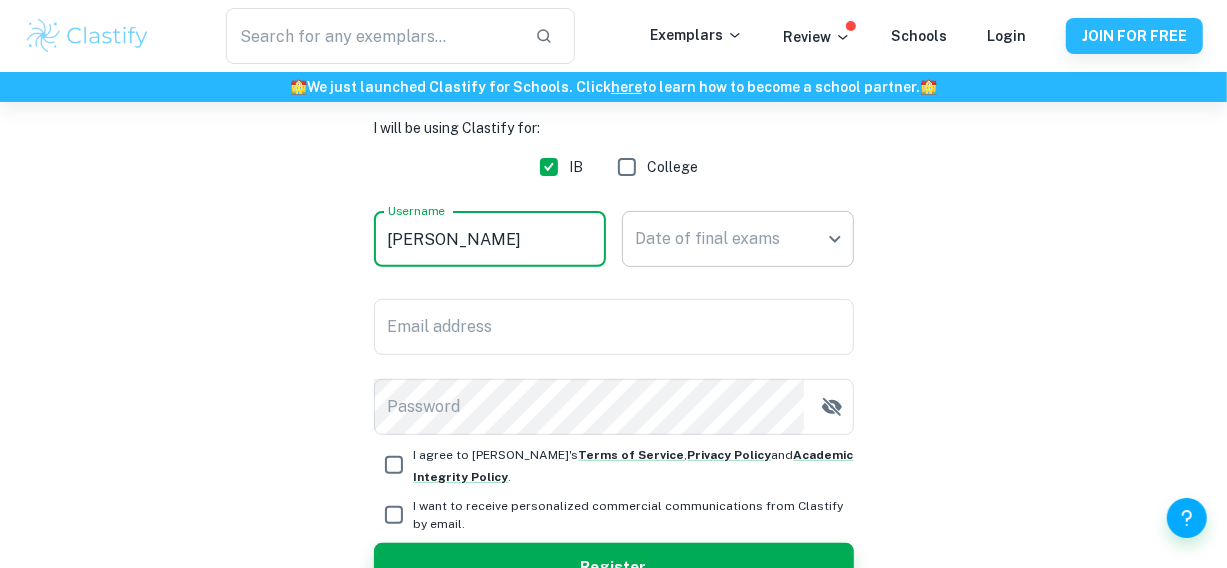 type on "roopa" 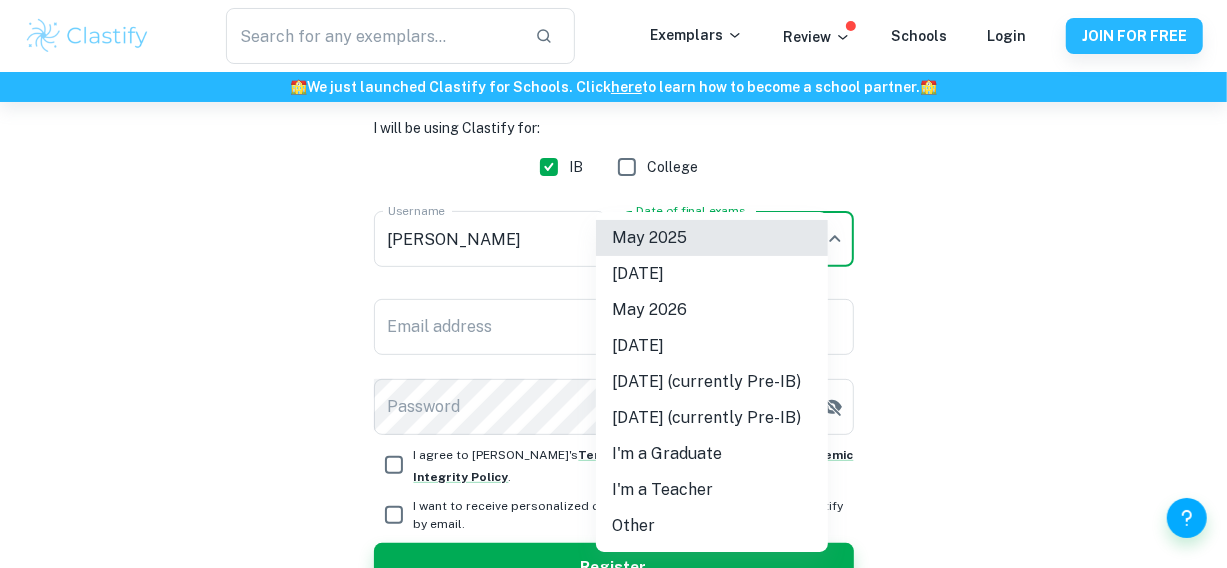 click on "We value your privacy We use cookies to enhance your browsing experience, serve personalised ads or content, and analyse our traffic. By clicking "Accept All", you consent to our use of cookies.   Cookie Policy Customise   Reject All   Accept All   Customise Consent Preferences   We use cookies to help you navigate efficiently and perform certain functions. You will find detailed information about all cookies under each consent category below. The cookies that are categorised as "Necessary" are stored on your browser as they are essential for enabling the basic functionalities of the site. ...  Show more For more information on how Google's third-party cookies operate and handle your data, see:   Google Privacy Policy Necessary Always Active Necessary cookies are required to enable the basic features of this site, such as providing secure log-in or adjusting your consent preferences. These cookies do not store any personally identifiable data. Functional Analytics Performance Advertisement Uncategorised" at bounding box center (613, 79) 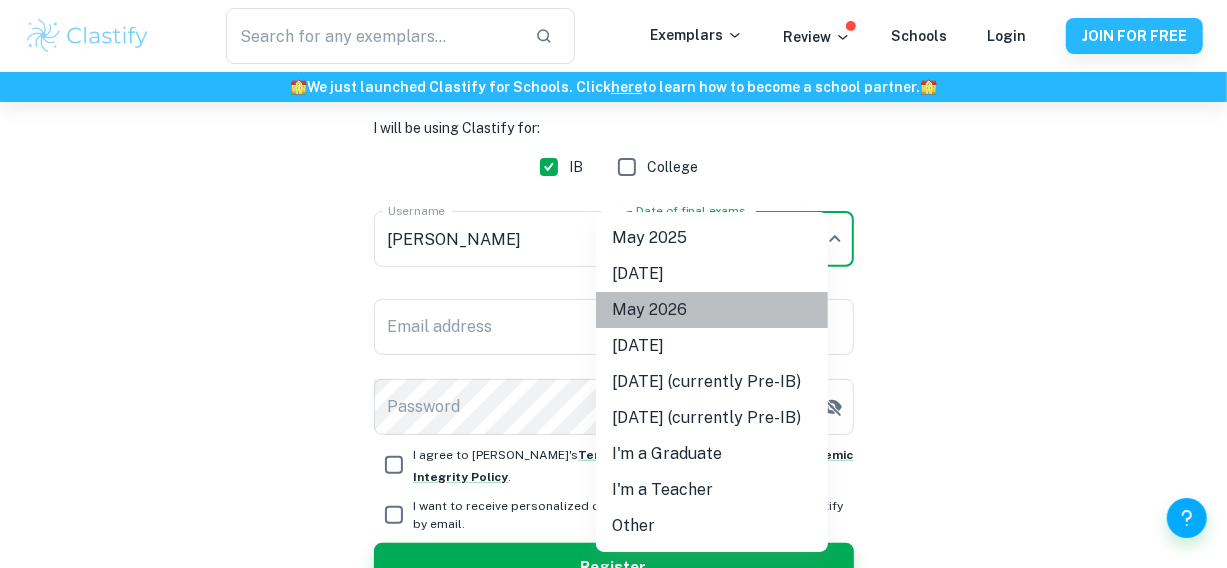 click on "May 2026" at bounding box center (712, 310) 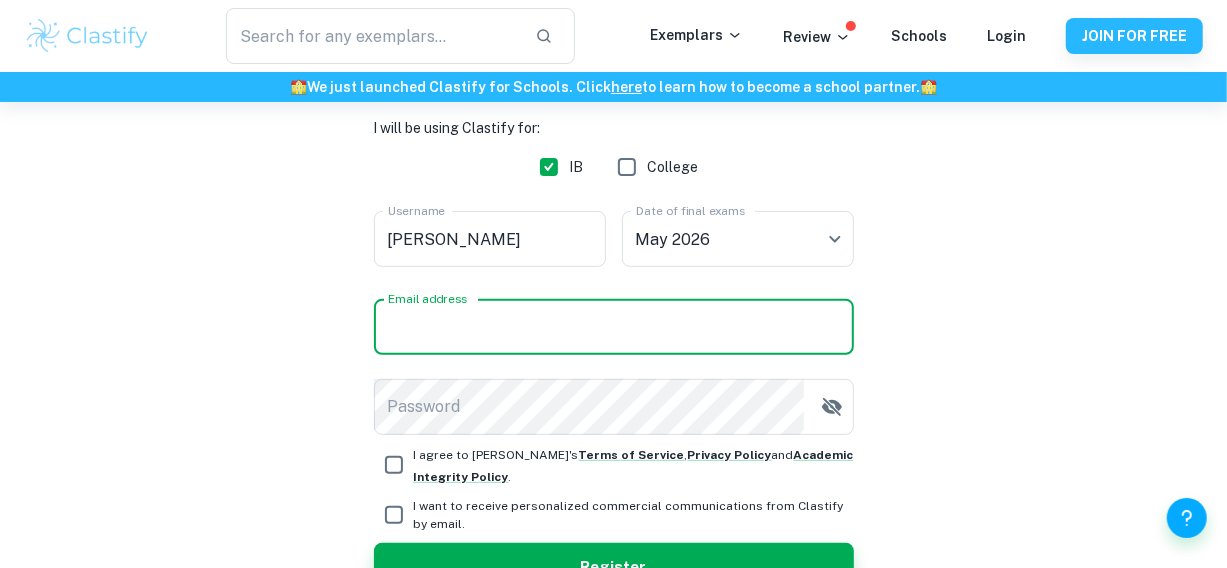 click on "Email address" at bounding box center (614, 327) 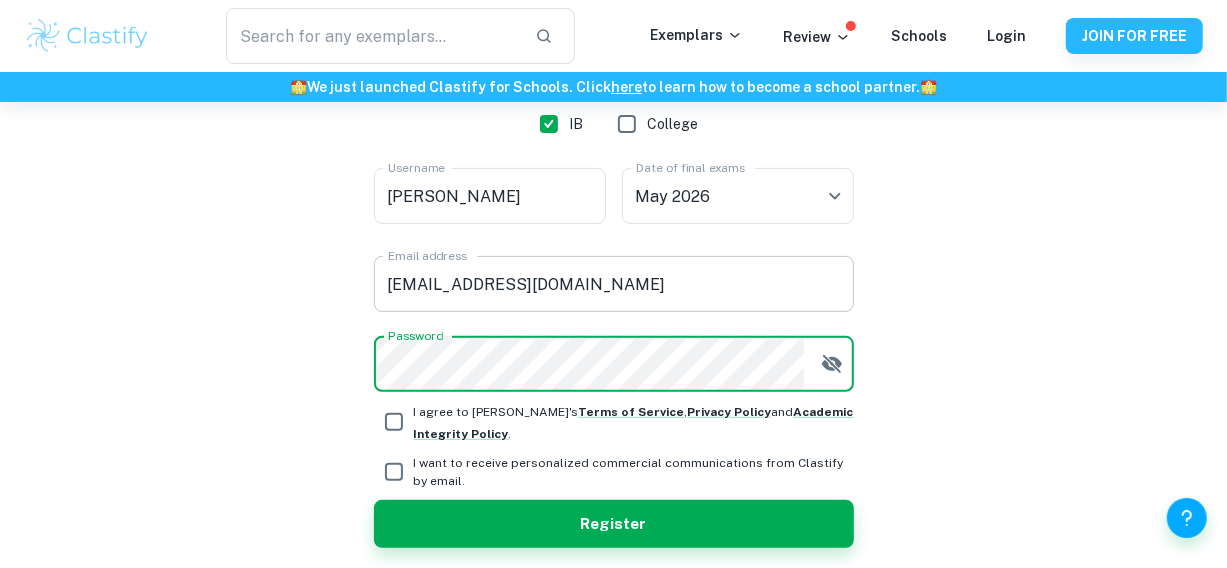scroll, scrollTop: 360, scrollLeft: 0, axis: vertical 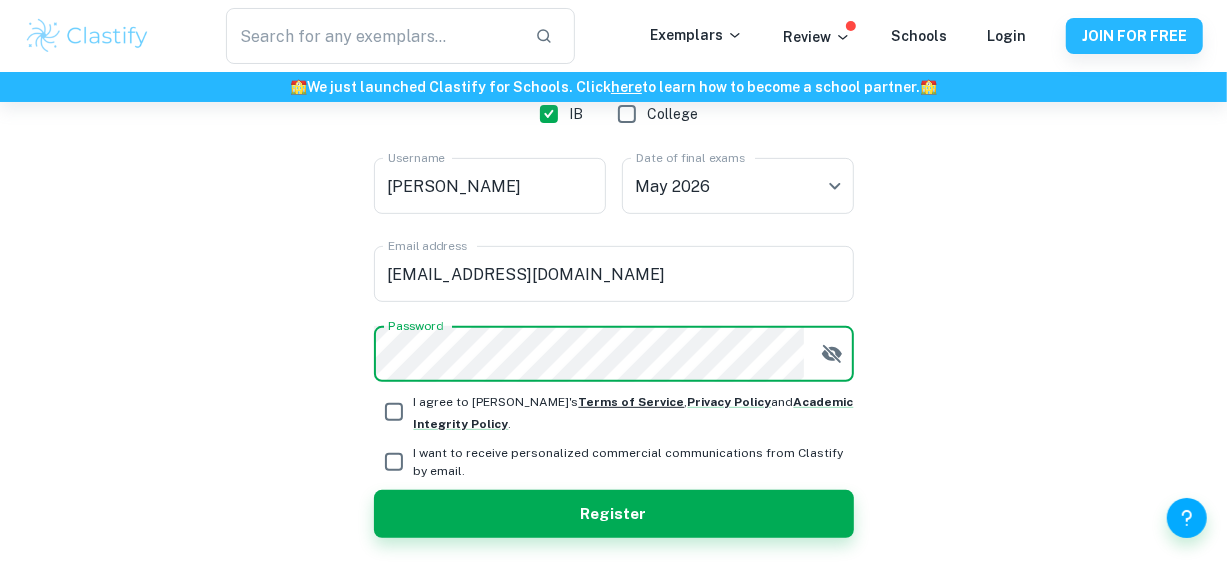 click on "Terms of Service" at bounding box center (632, 402) 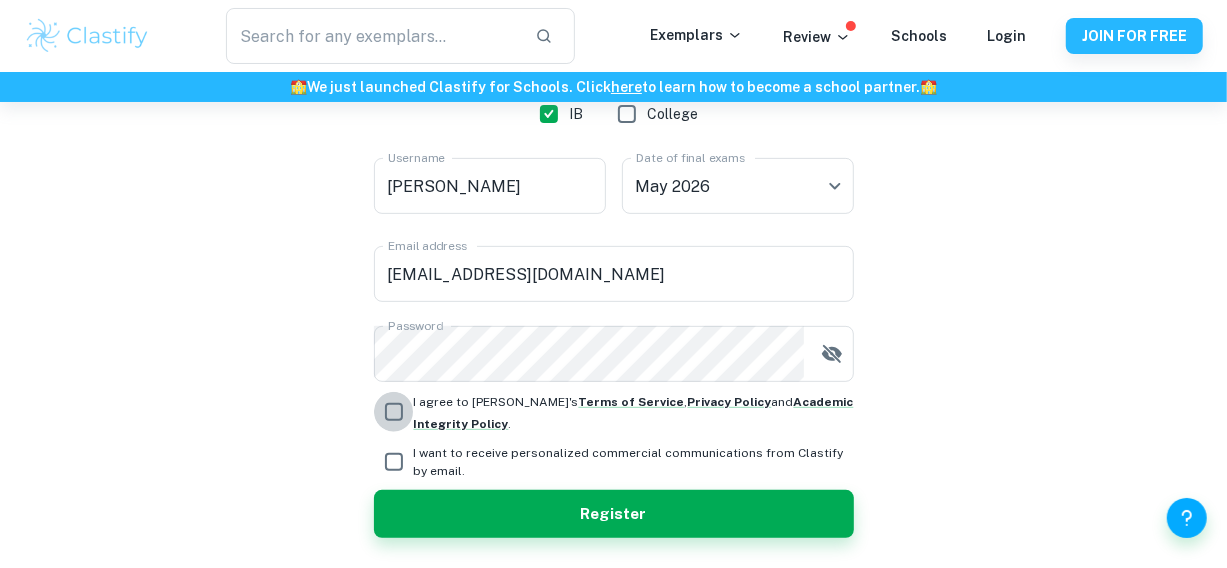 click on "I agree to Clastify's  Terms of Service ,  Privacy Policy  and  Academic Integrity Policy ." at bounding box center [394, 412] 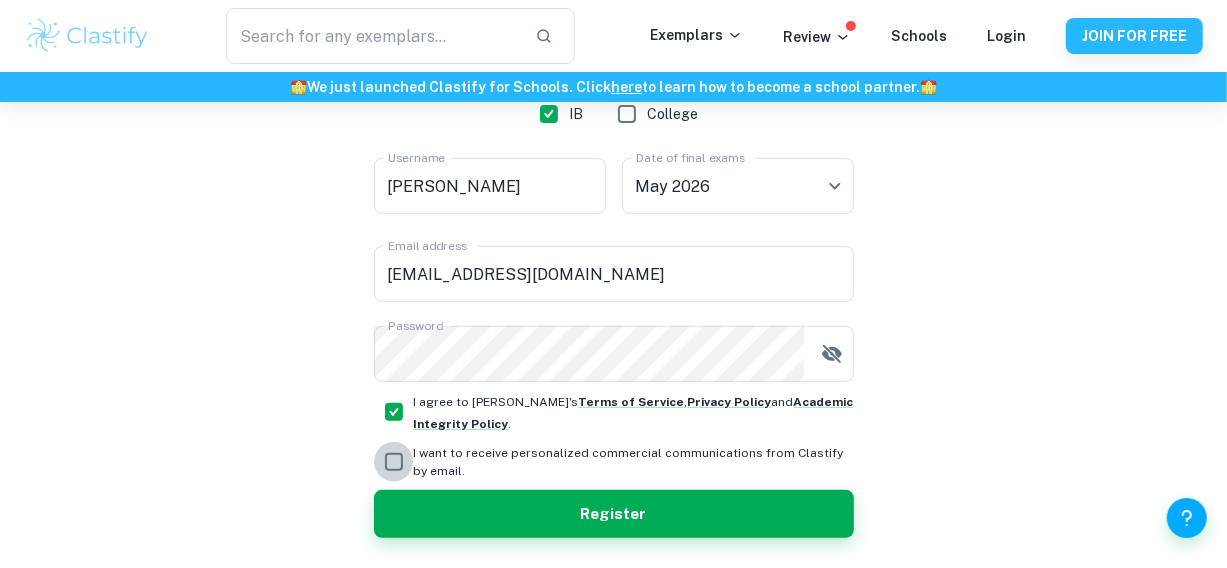 click on "I want to receive personalized commercial communications from Clastify by email." at bounding box center (394, 462) 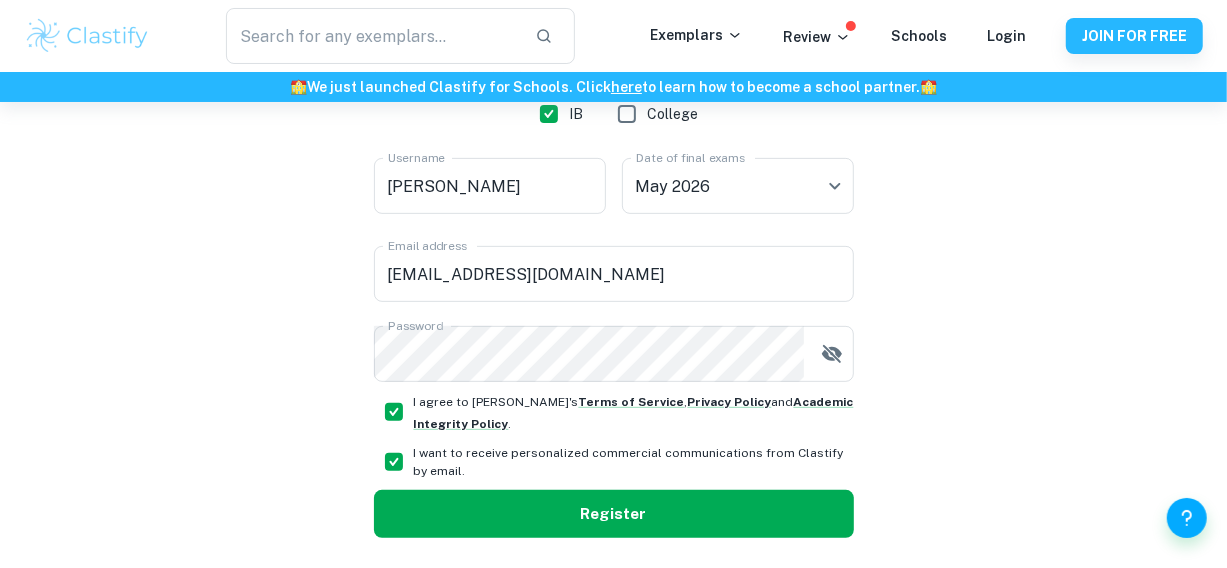 click on "Register" at bounding box center (614, 514) 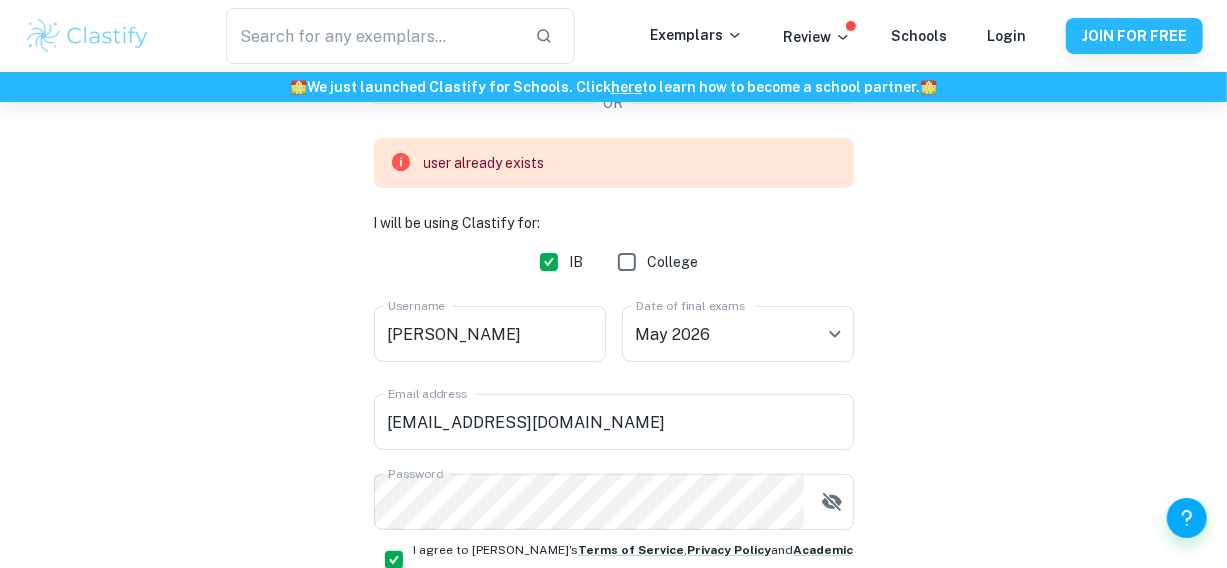 scroll, scrollTop: 298, scrollLeft: 0, axis: vertical 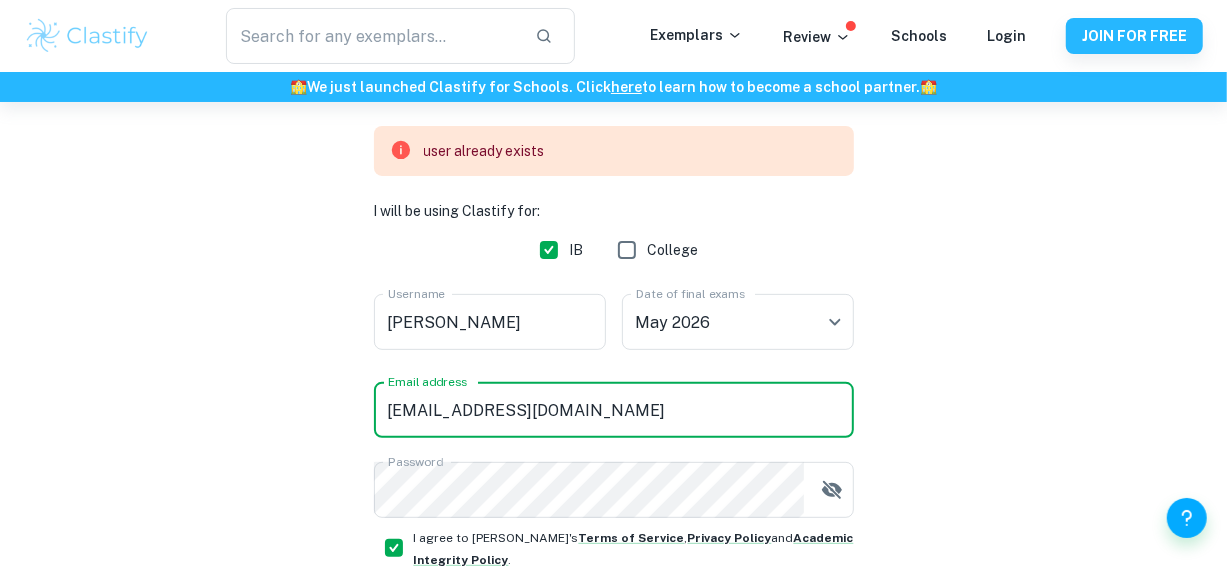click on "roopa204@cjcib.in" at bounding box center (614, 410) 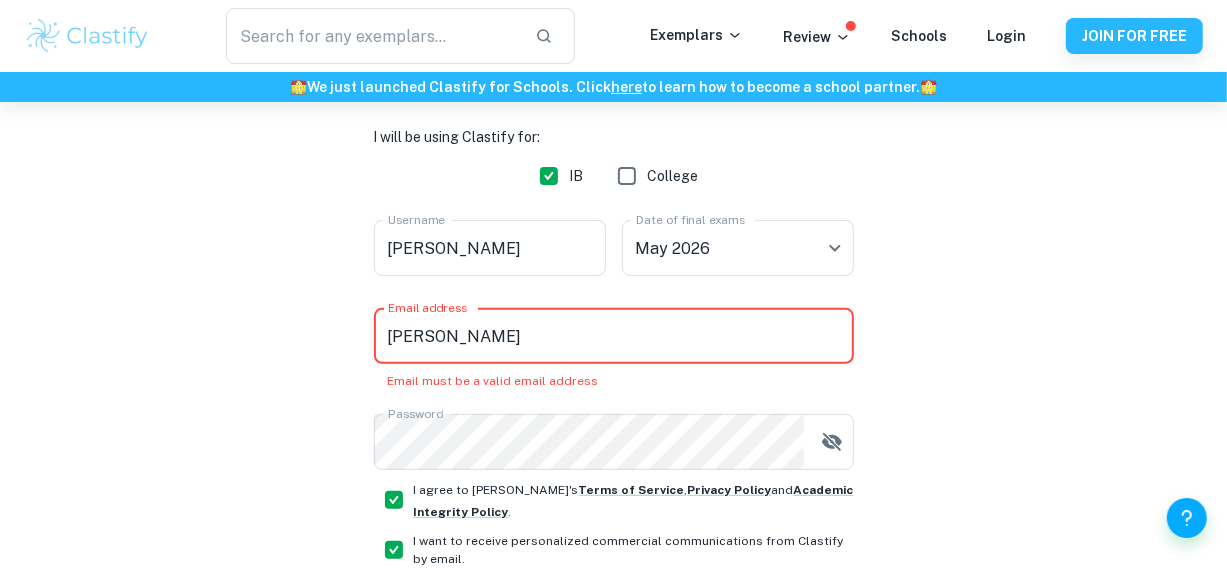 type on "roopareddy948@gmail.com" 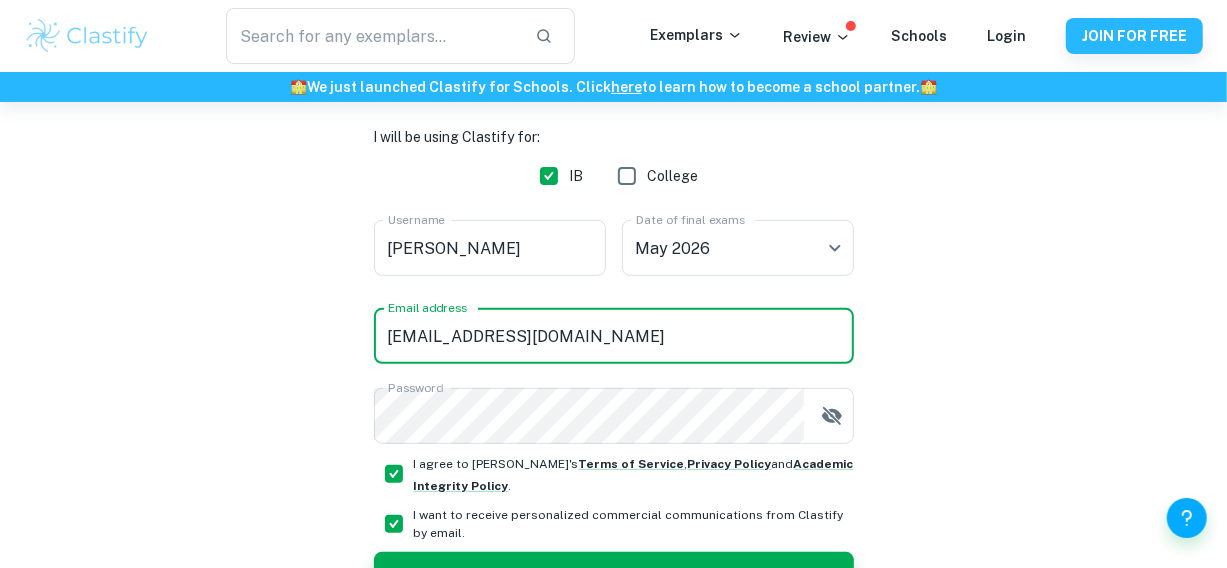 scroll, scrollTop: 425, scrollLeft: 0, axis: vertical 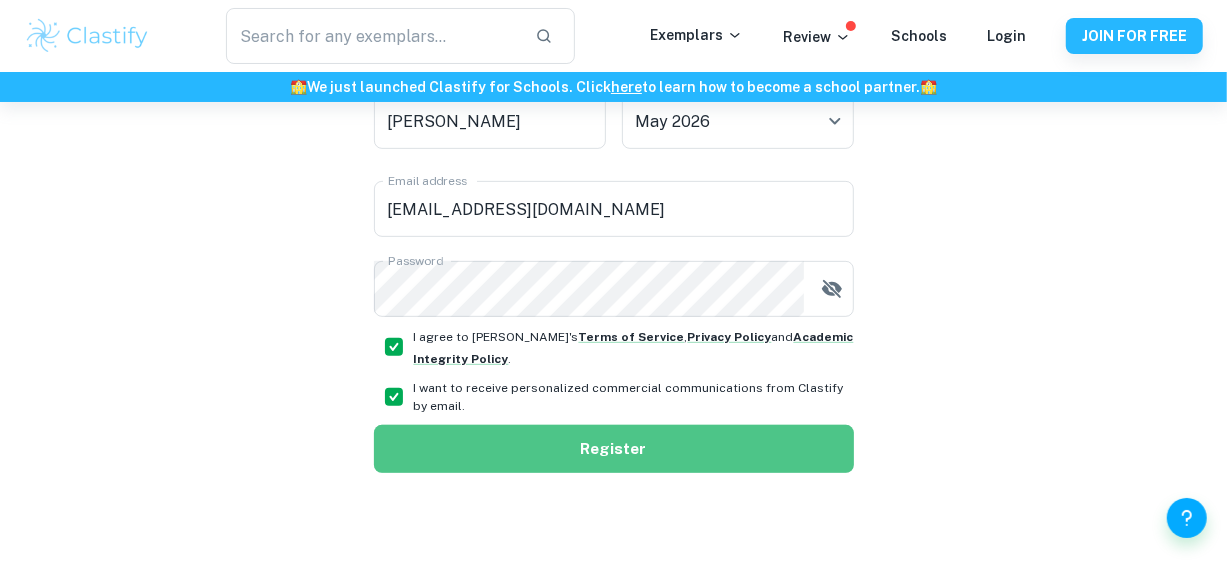 click on "Register" at bounding box center (614, 449) 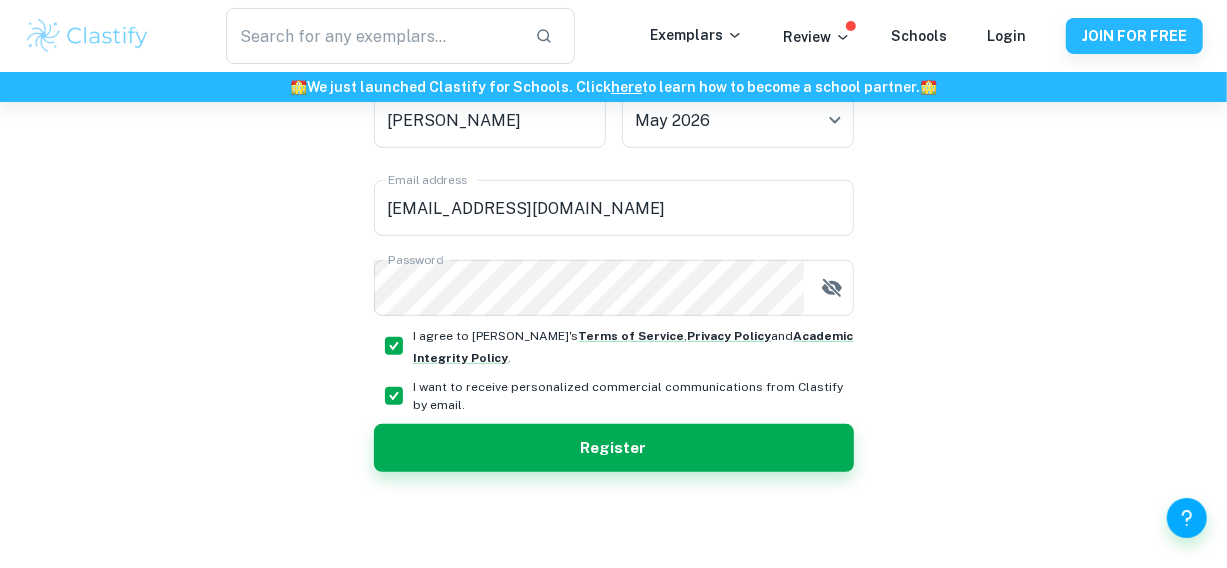 scroll, scrollTop: 499, scrollLeft: 0, axis: vertical 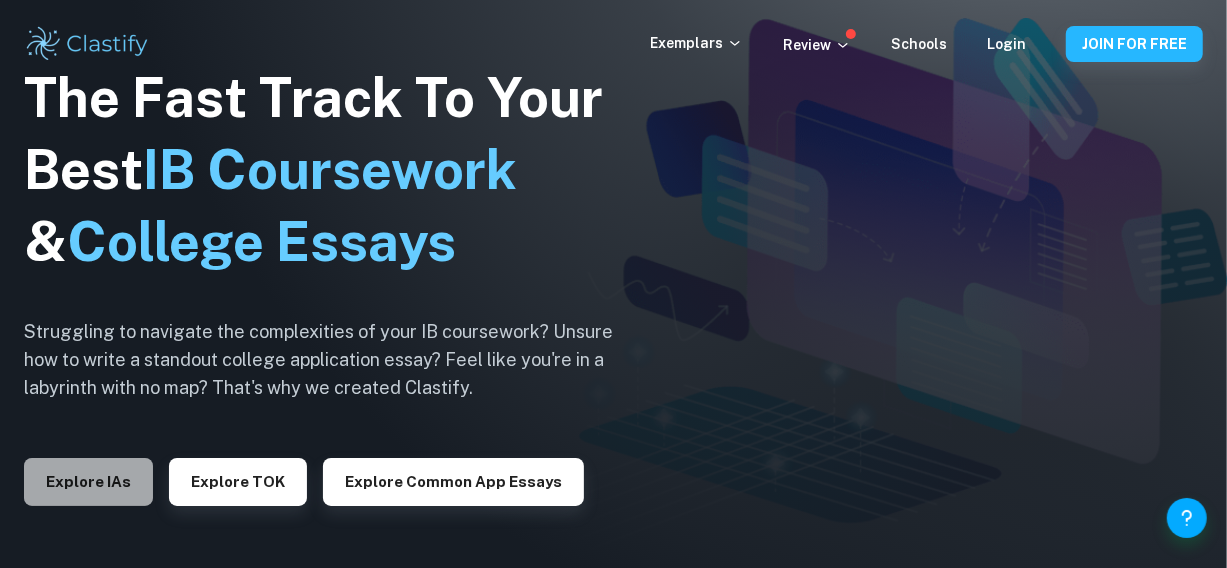 click on "Explore IAs" at bounding box center [88, 482] 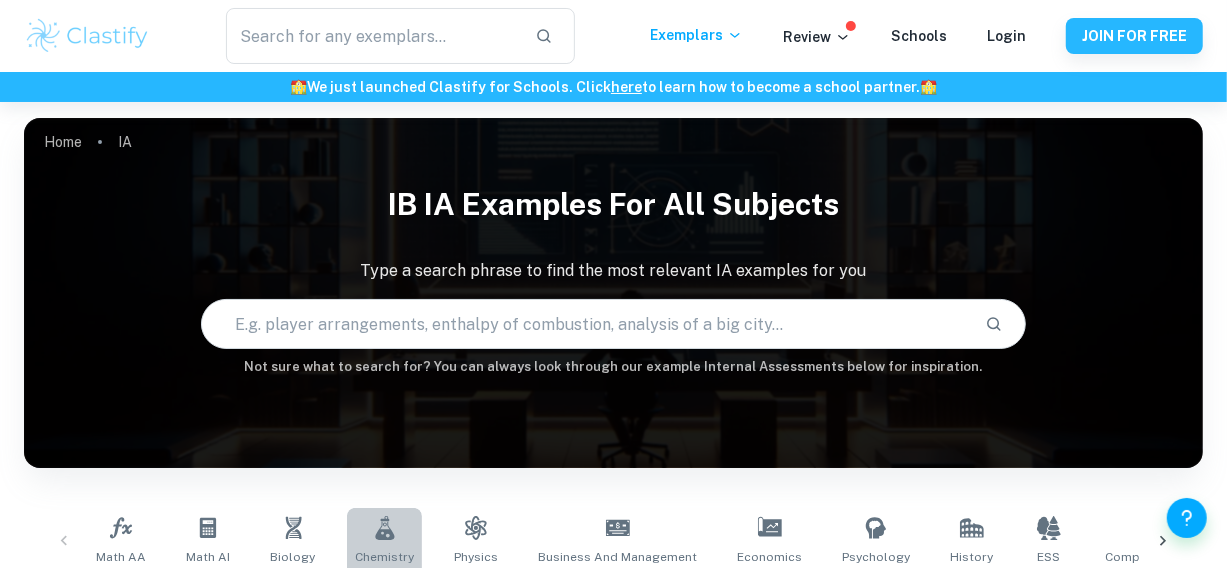 click on "Chemistry" at bounding box center [384, 541] 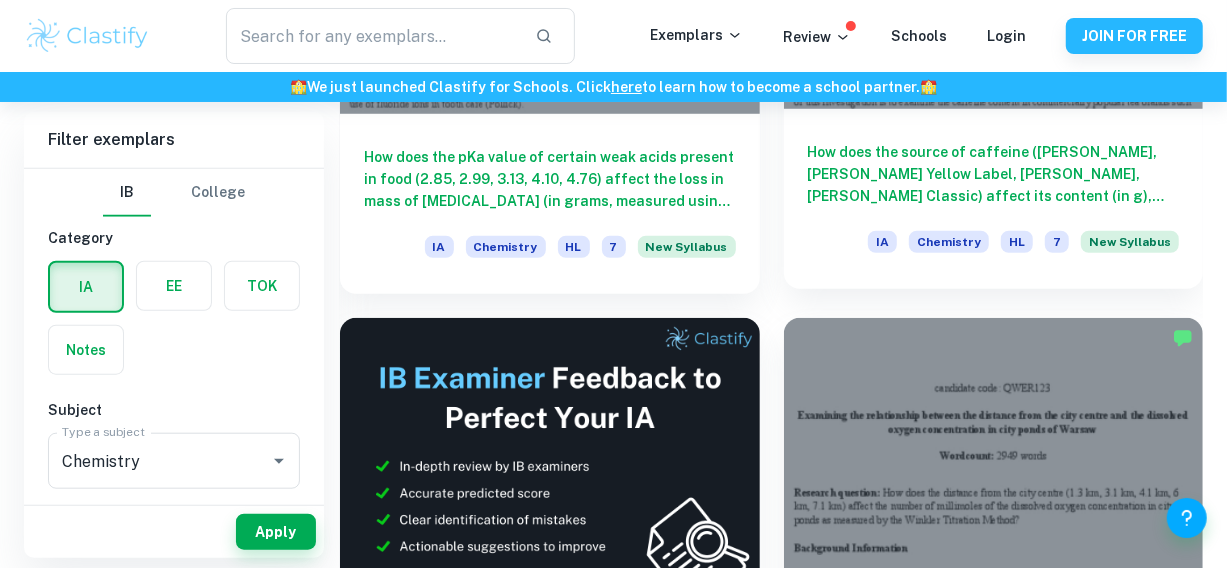 scroll, scrollTop: 942, scrollLeft: 0, axis: vertical 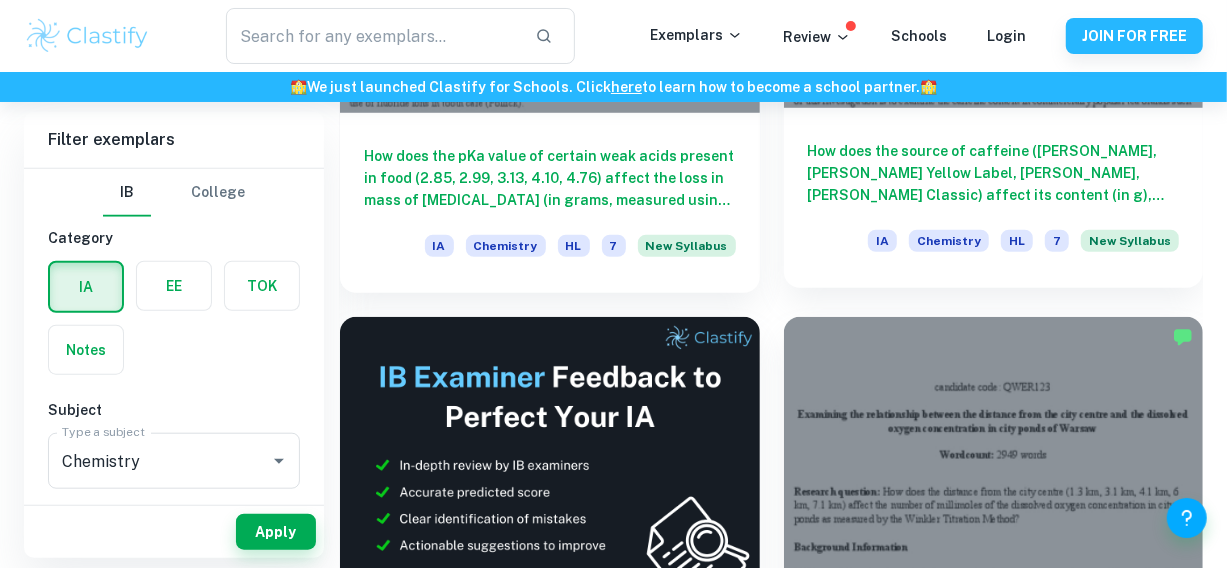 click at bounding box center (994, 474) 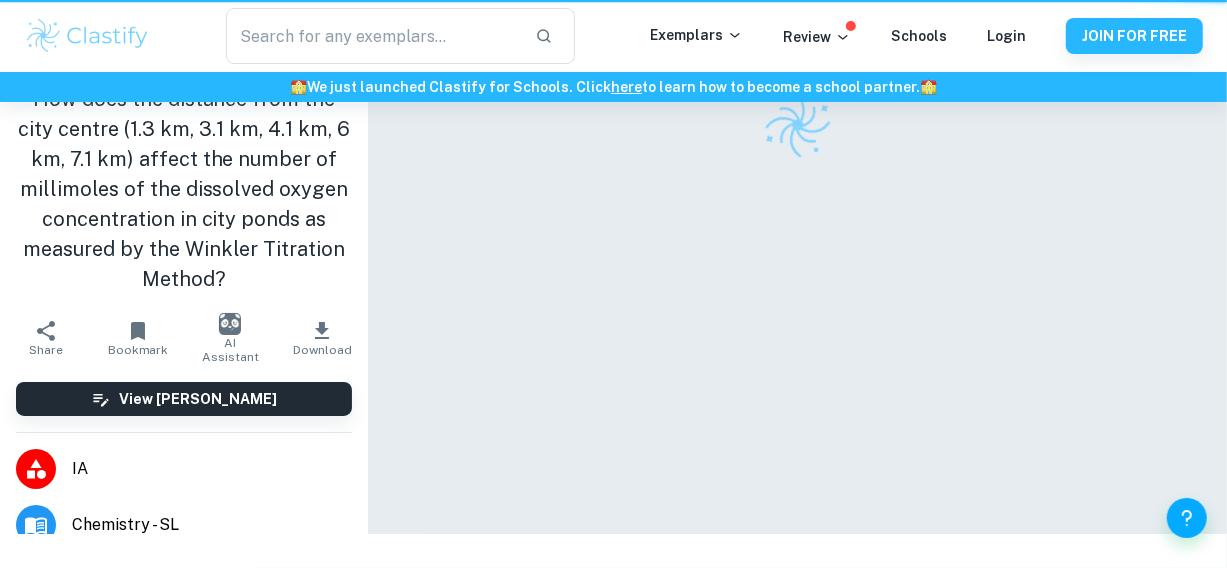 scroll, scrollTop: 0, scrollLeft: 0, axis: both 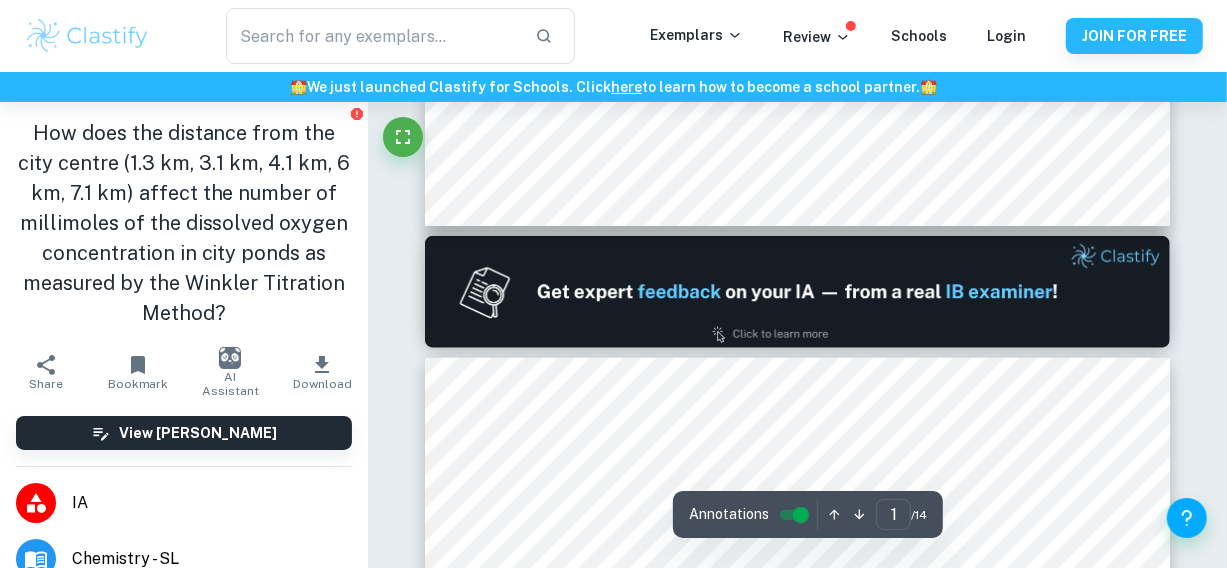 type on "2" 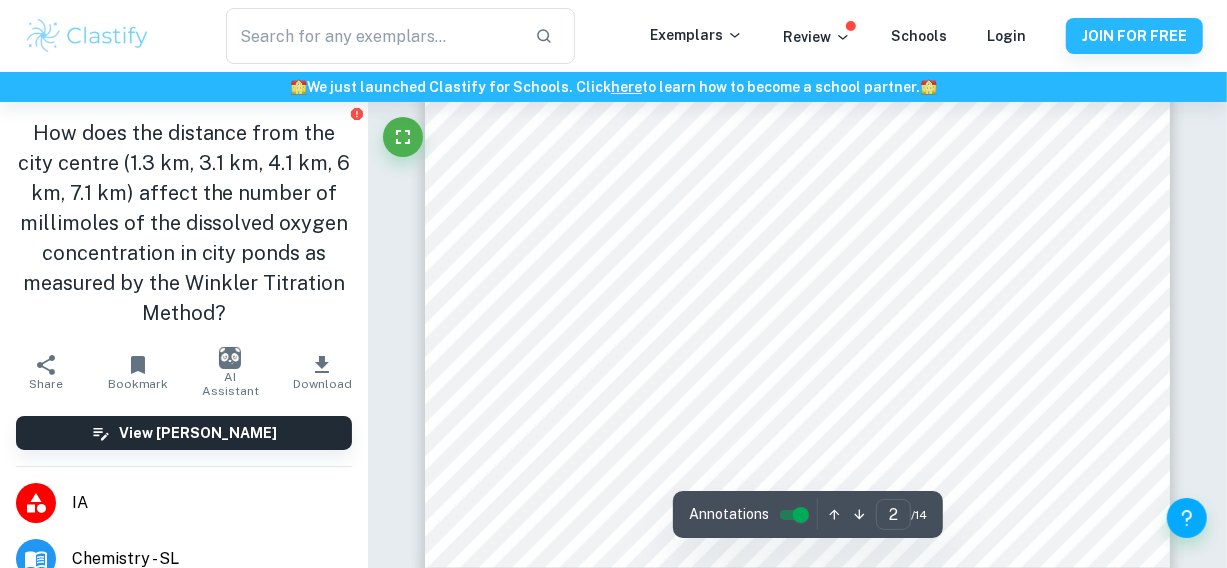 scroll, scrollTop: 1793, scrollLeft: 0, axis: vertical 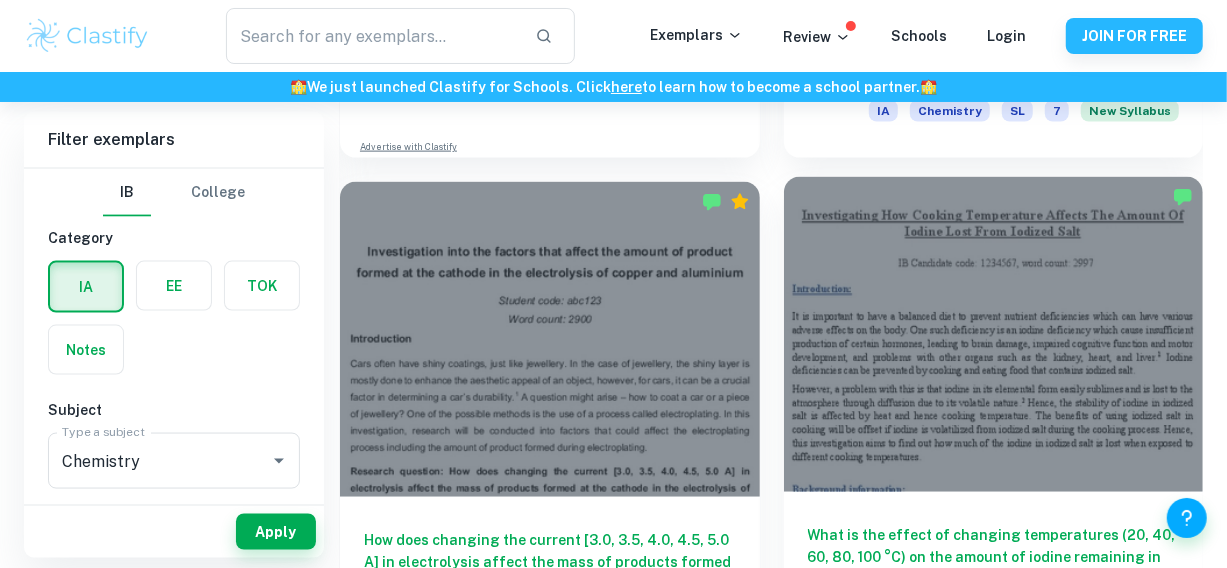click at bounding box center (994, 334) 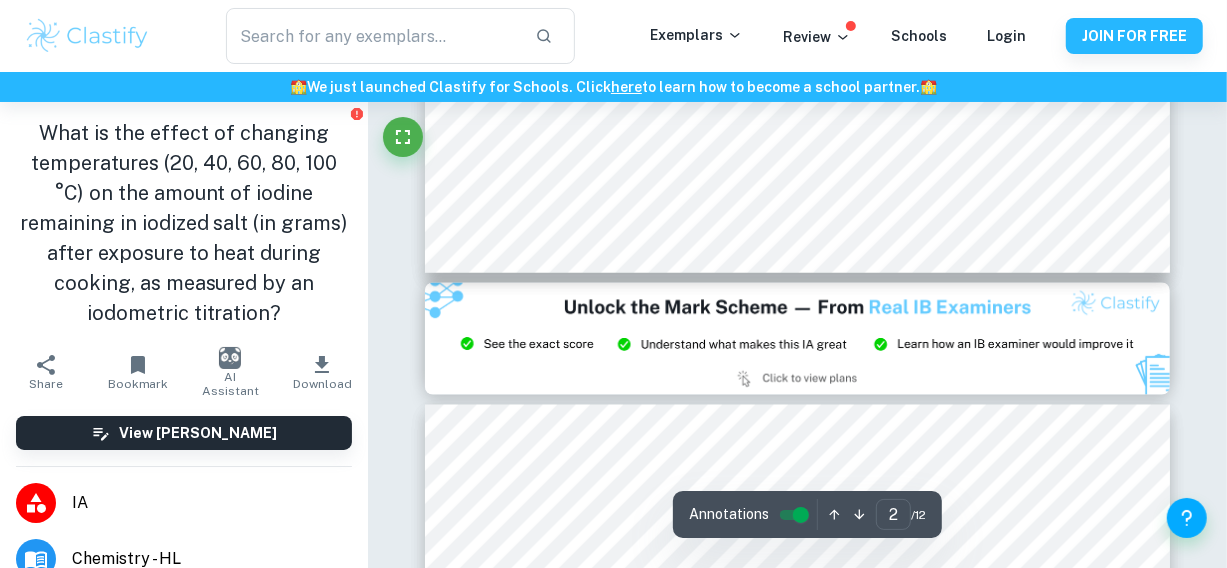 scroll, scrollTop: 1915, scrollLeft: 0, axis: vertical 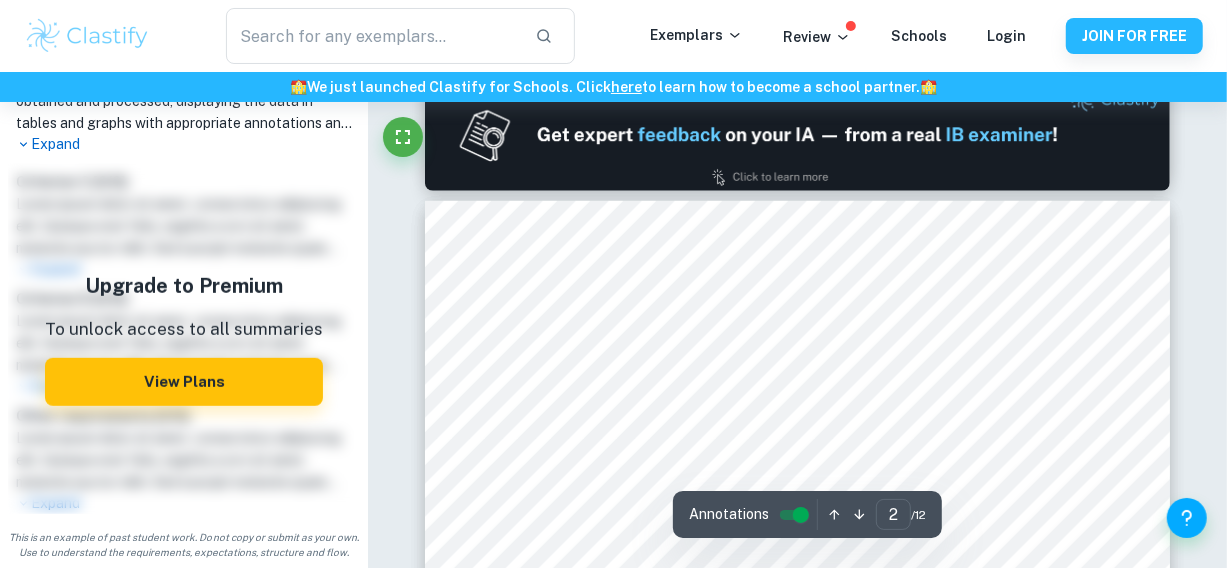 type on "1" 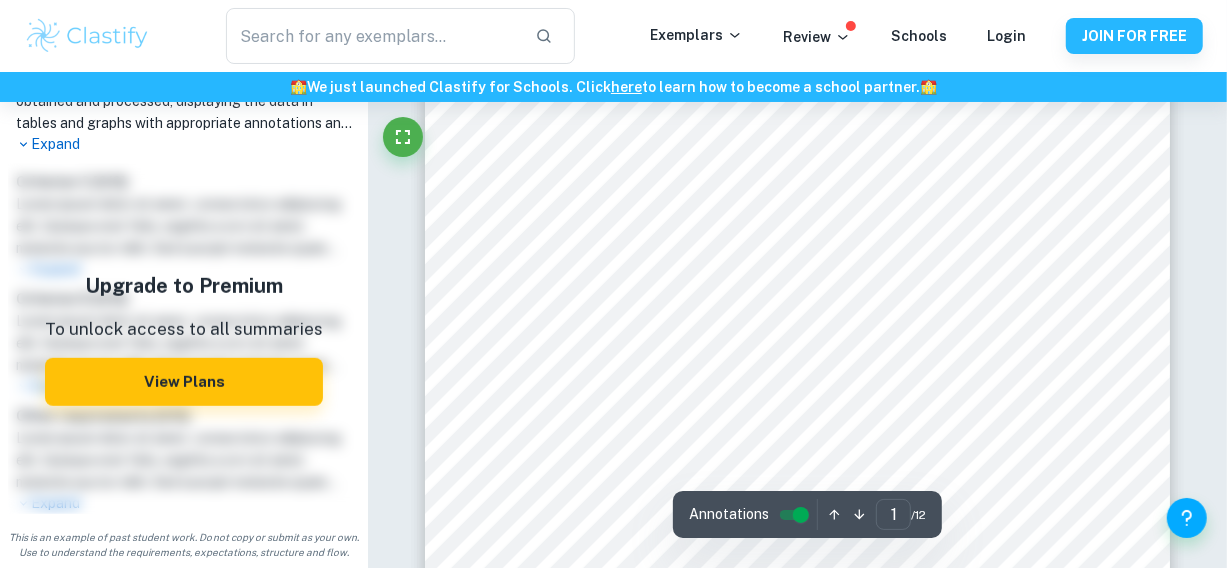 scroll, scrollTop: 417, scrollLeft: 0, axis: vertical 